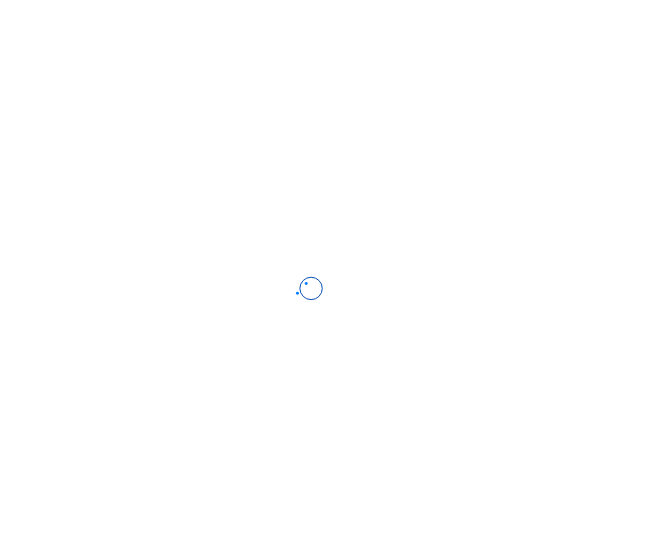 scroll, scrollTop: 0, scrollLeft: 0, axis: both 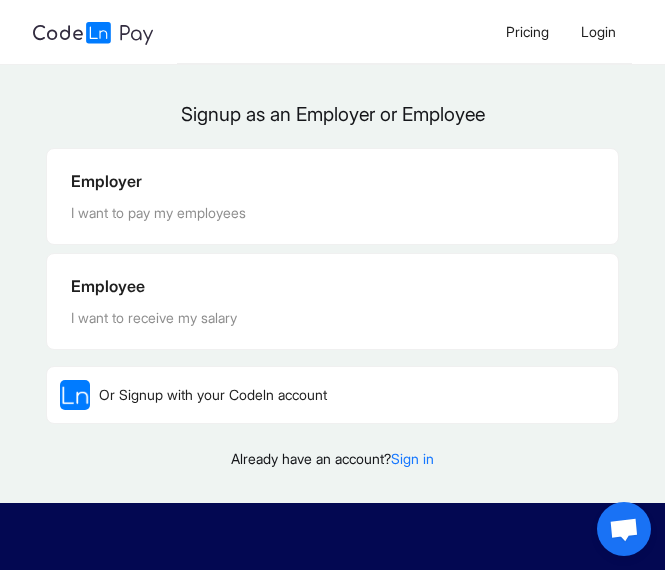 click on "Signup as an Employer or Employee" 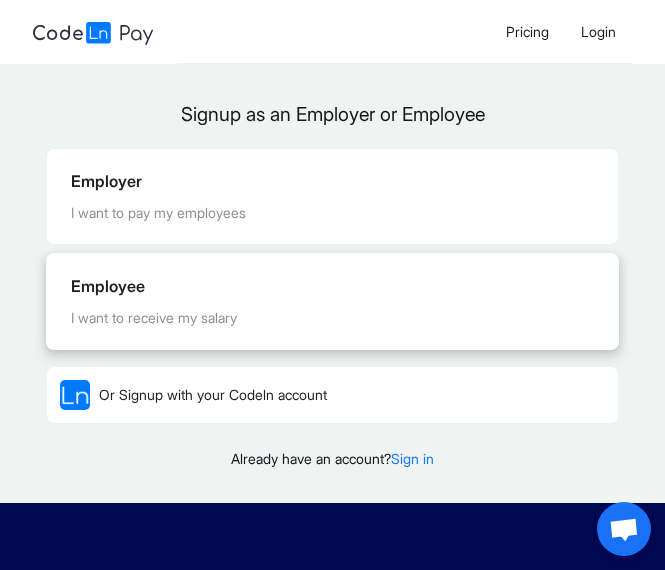 click on "Employee I want to receive my salary" at bounding box center (332, 301) 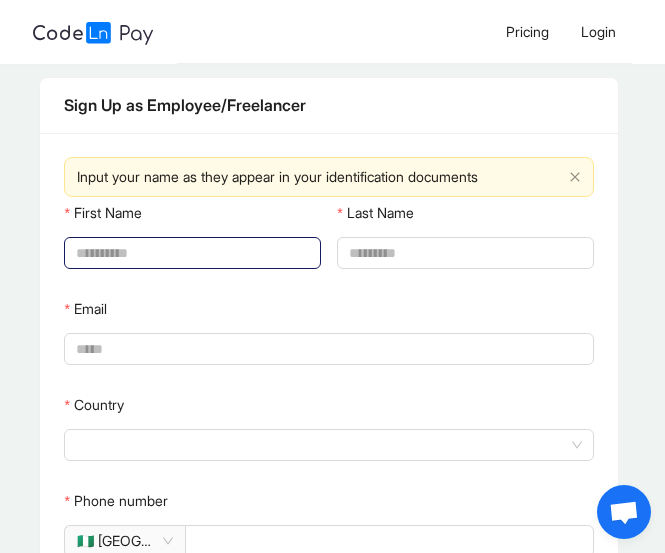 click 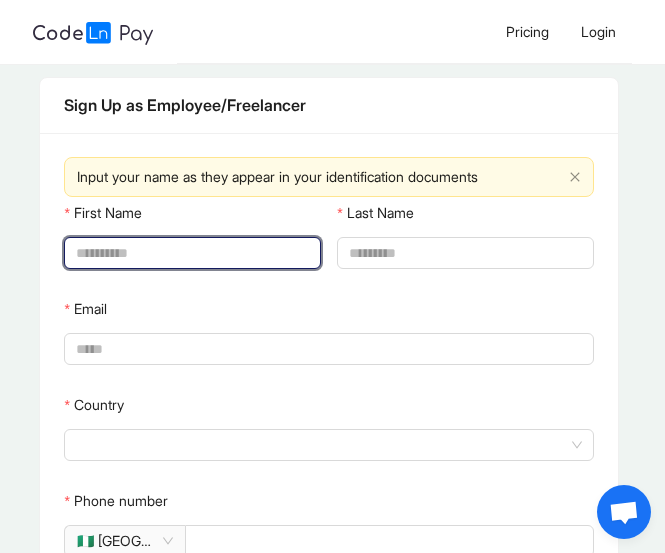click on "First Name" at bounding box center (190, 253) 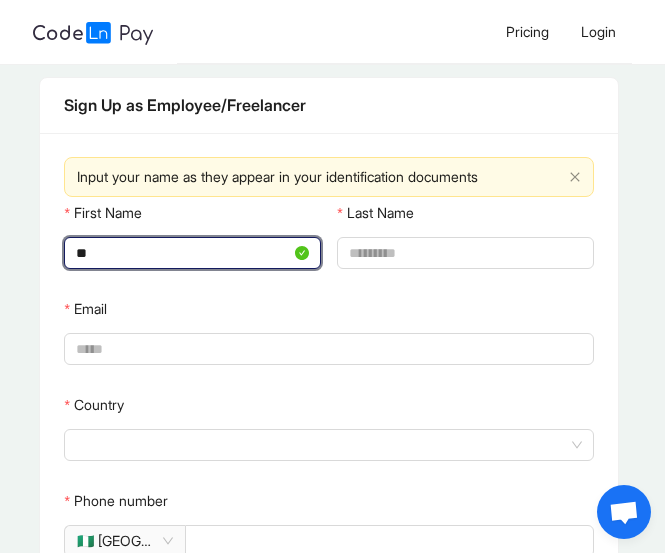 type on "*" 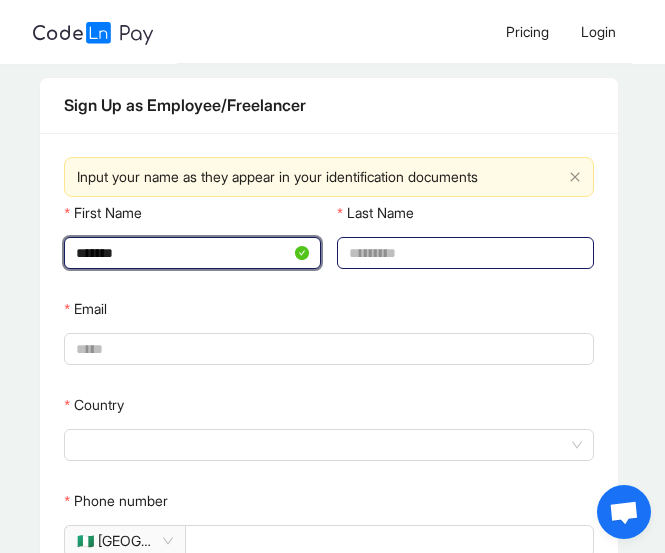 type on "******" 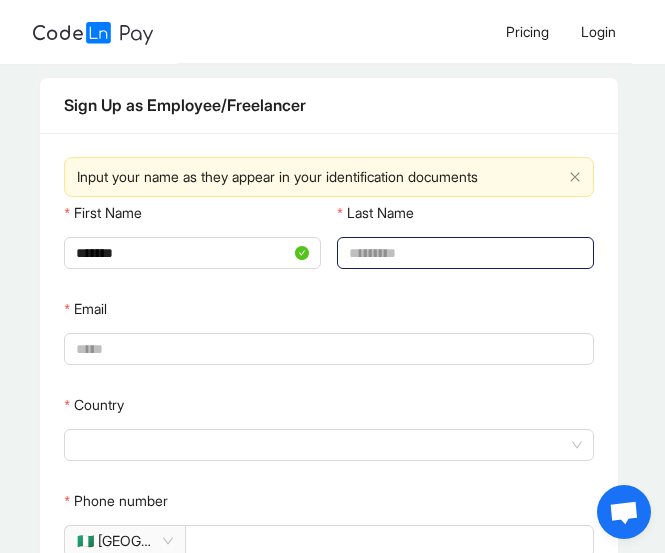 click 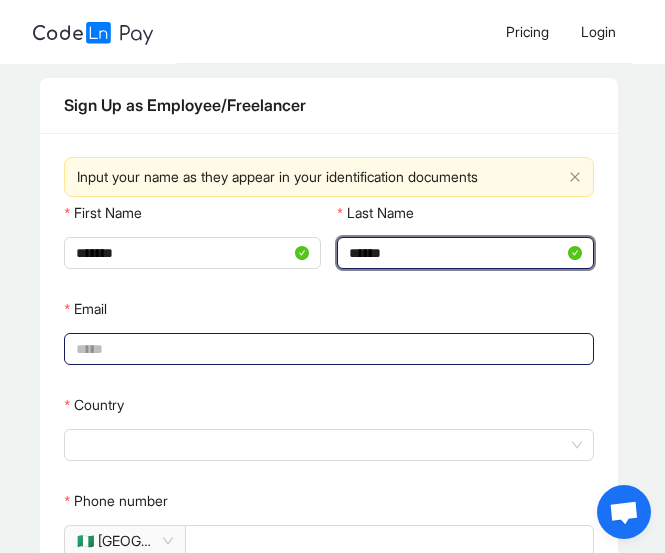 type on "******" 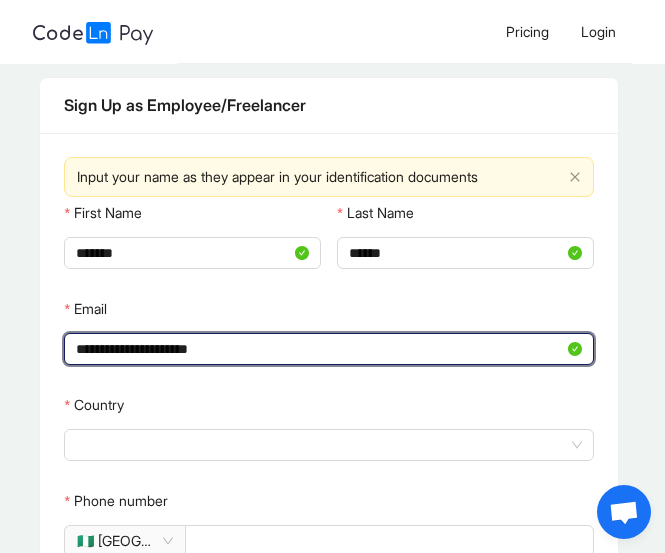 type on "**********" 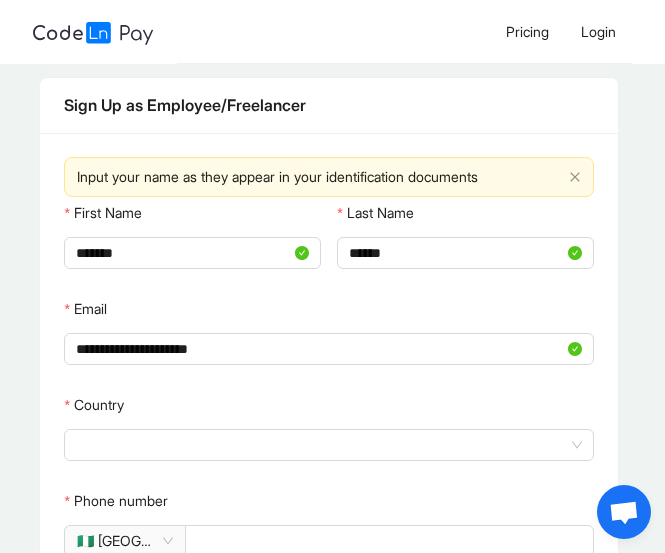 click on "**********" at bounding box center [329, 501] 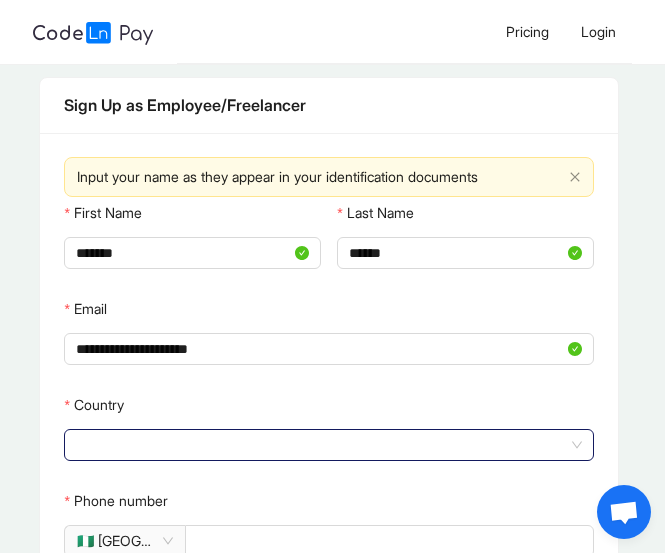 click 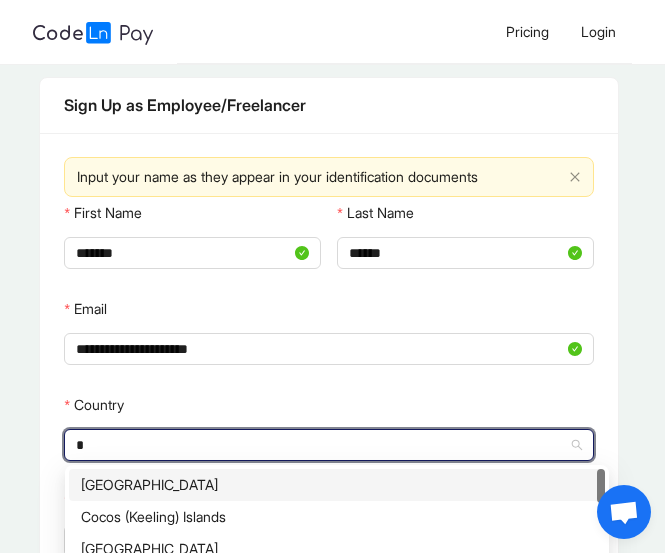 type on "**" 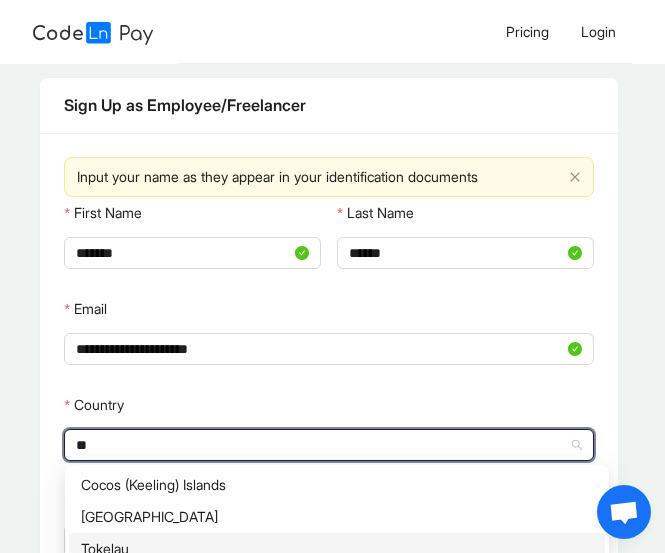 click on "[GEOGRAPHIC_DATA]" at bounding box center (337, 517) 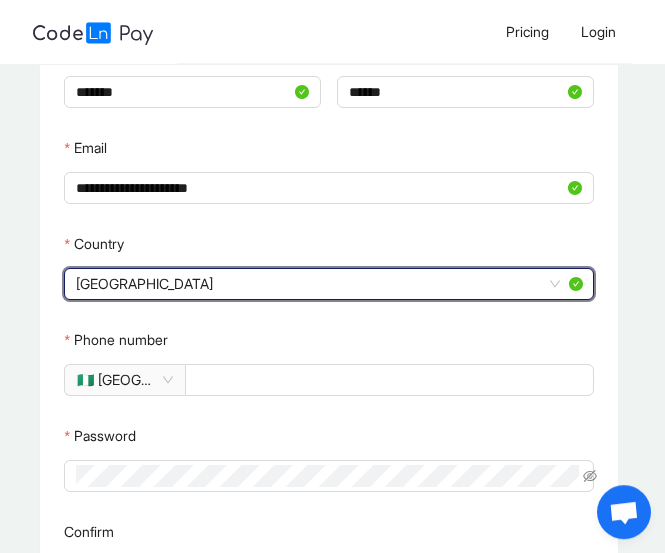 scroll, scrollTop: 306, scrollLeft: 0, axis: vertical 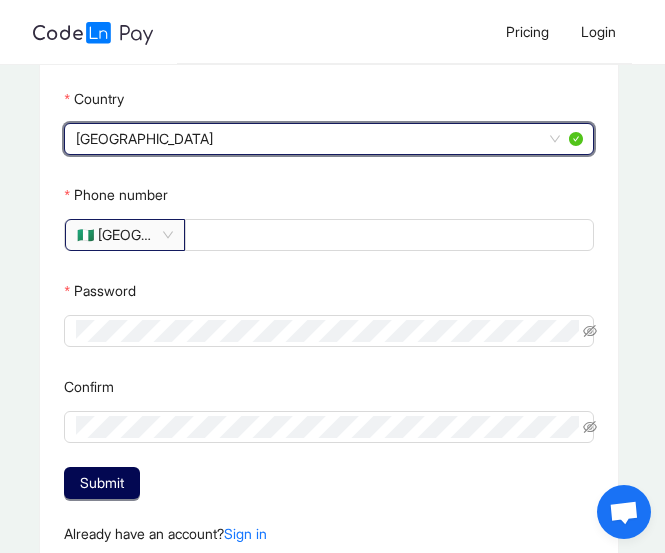 click on "🇳🇬 [GEOGRAPHIC_DATA]" 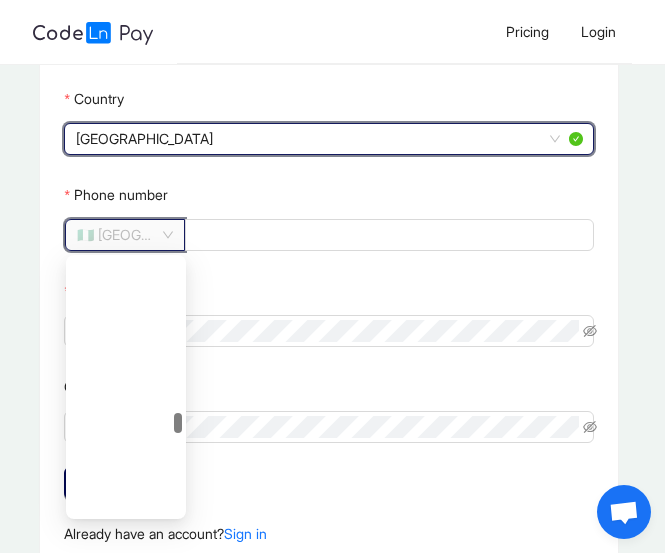 scroll, scrollTop: 3528, scrollLeft: 0, axis: vertical 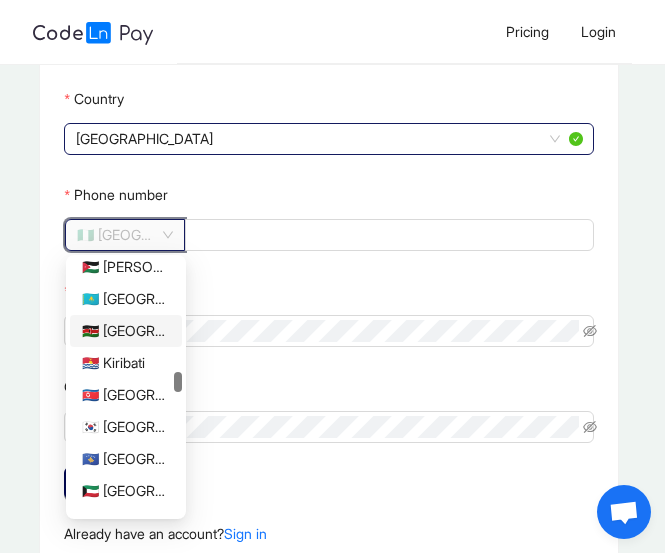 click on "🇰🇪 [GEOGRAPHIC_DATA]" at bounding box center (126, 331) 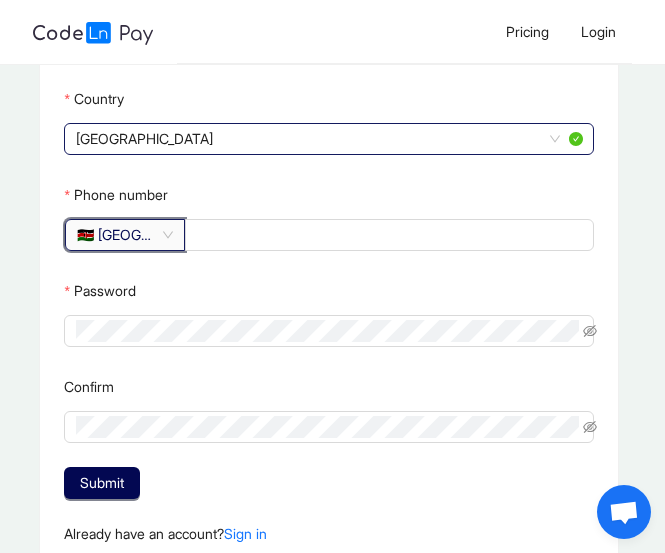scroll, scrollTop: 3120, scrollLeft: 0, axis: vertical 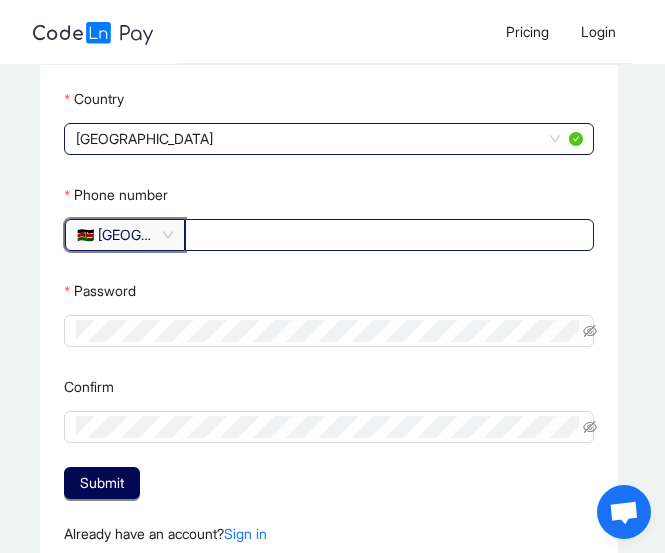 click on "Phone number" at bounding box center [387, 235] 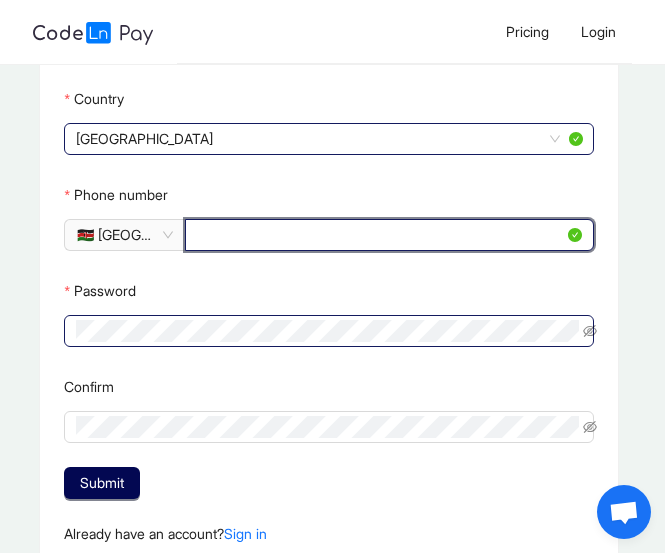 type on "*********" 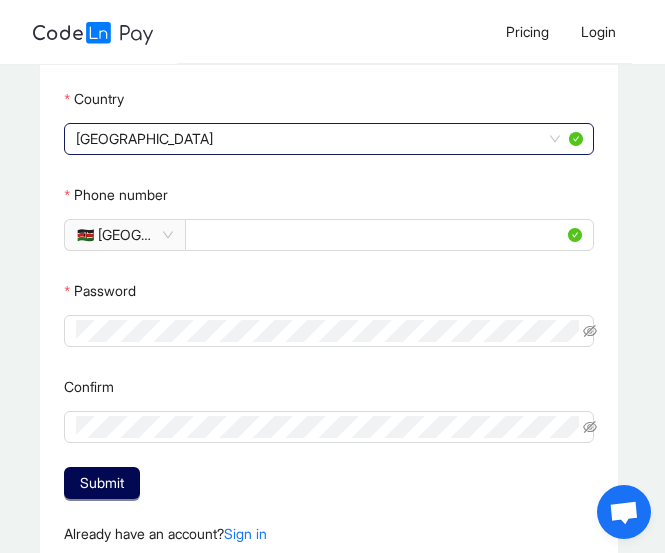 click on "Confirm" 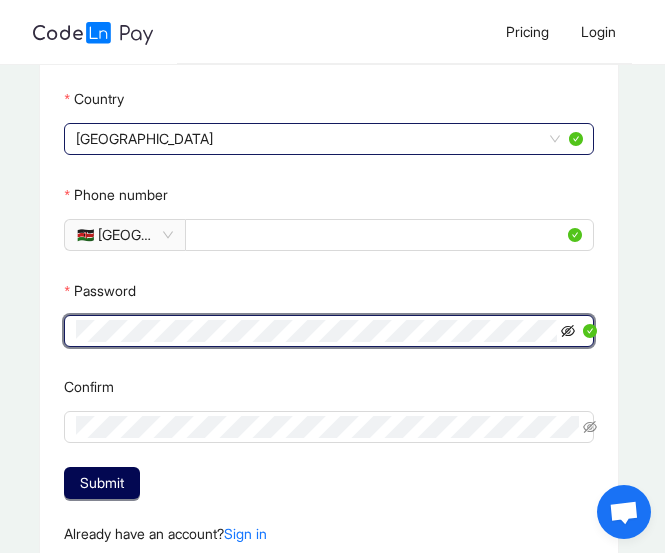 click 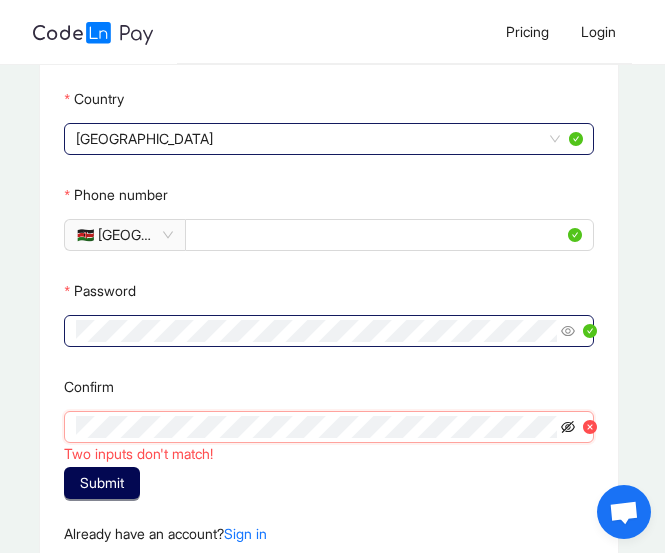 click 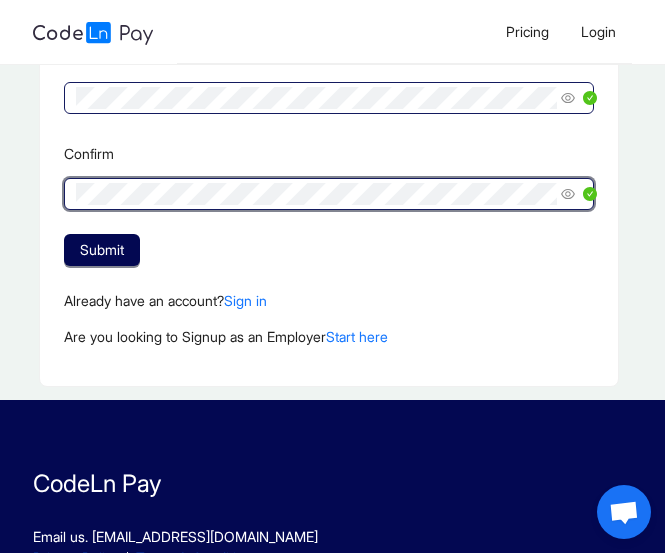 scroll, scrollTop: 408, scrollLeft: 0, axis: vertical 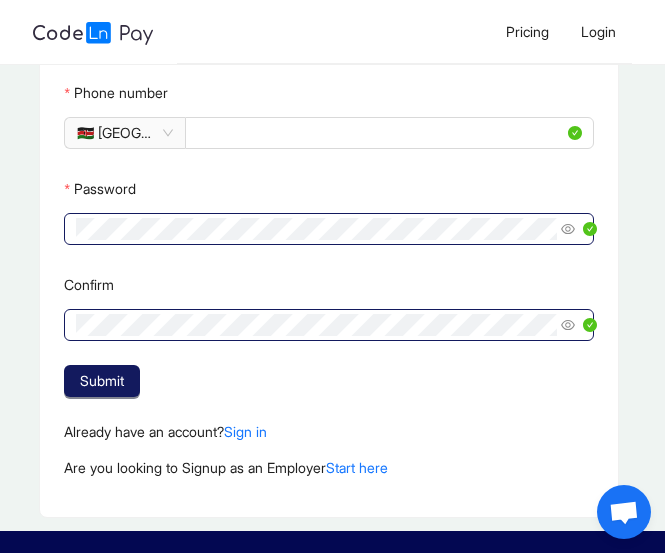 click on "Submit" 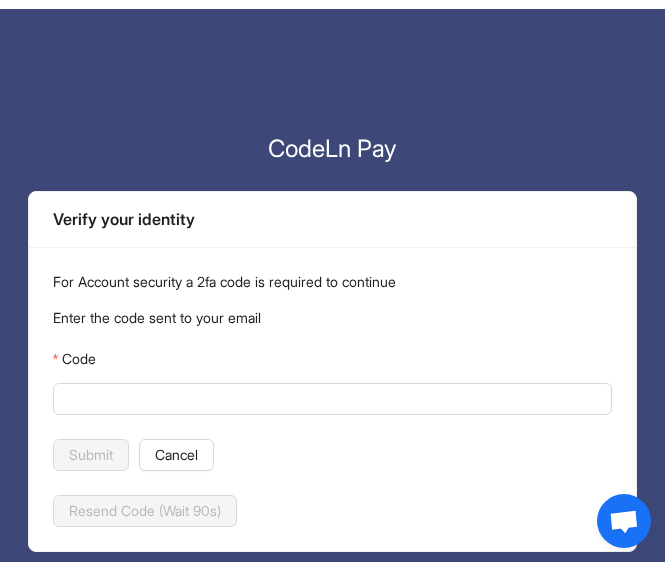 scroll, scrollTop: 0, scrollLeft: 0, axis: both 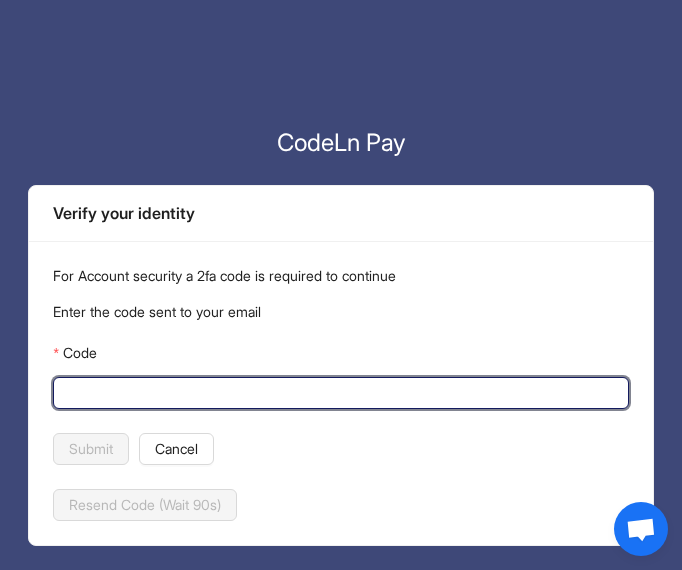 click on "Code" at bounding box center (338, 393) 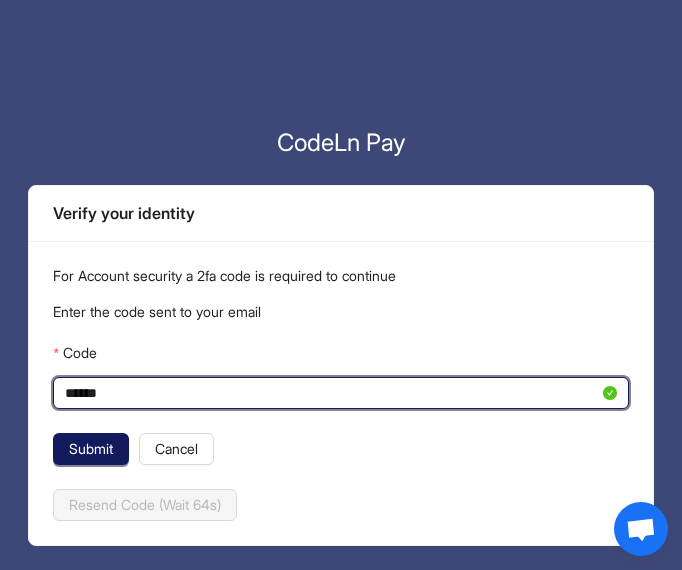 type on "******" 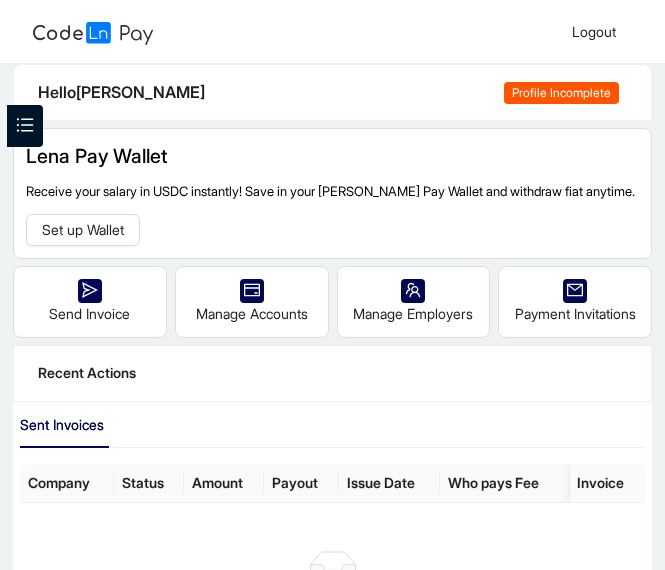 click on "Profile Incomplete" at bounding box center (561, 93) 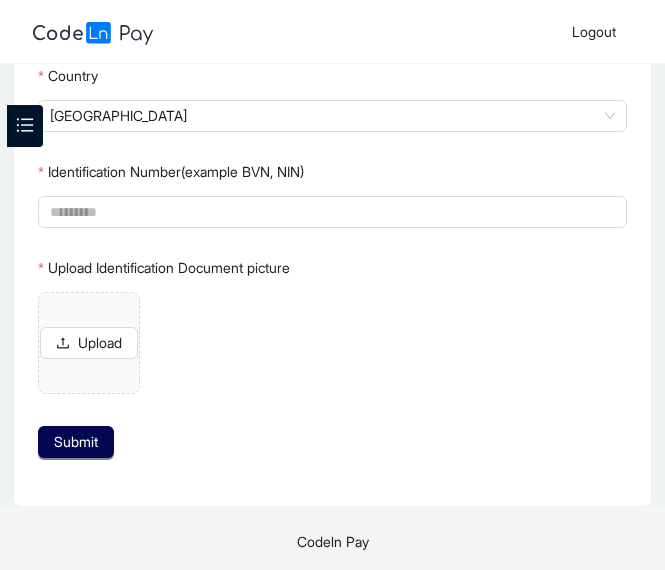 scroll, scrollTop: 418, scrollLeft: 0, axis: vertical 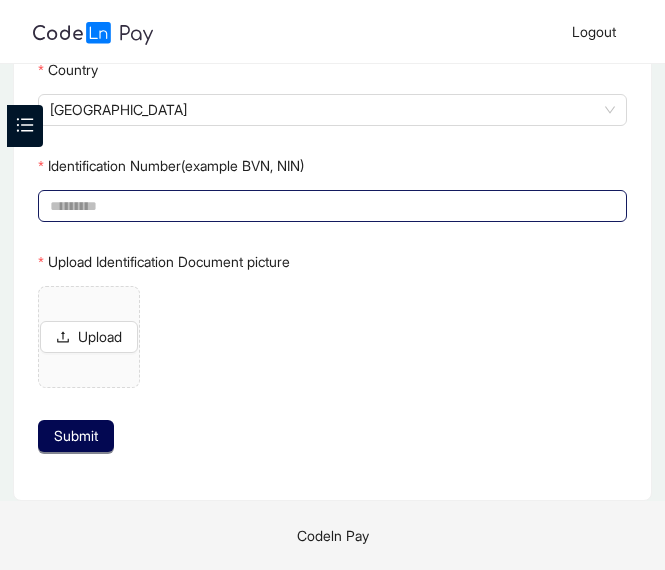 click on "Identification Number(example BVN, NIN)" at bounding box center [330, 206] 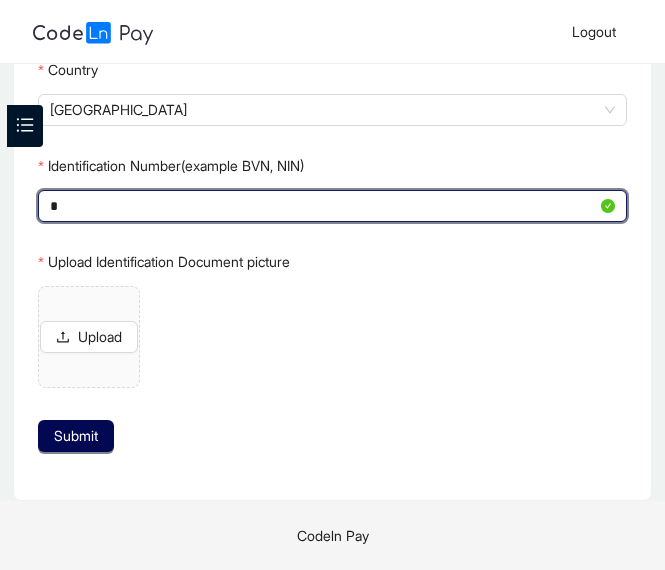 scroll, scrollTop: 378, scrollLeft: 0, axis: vertical 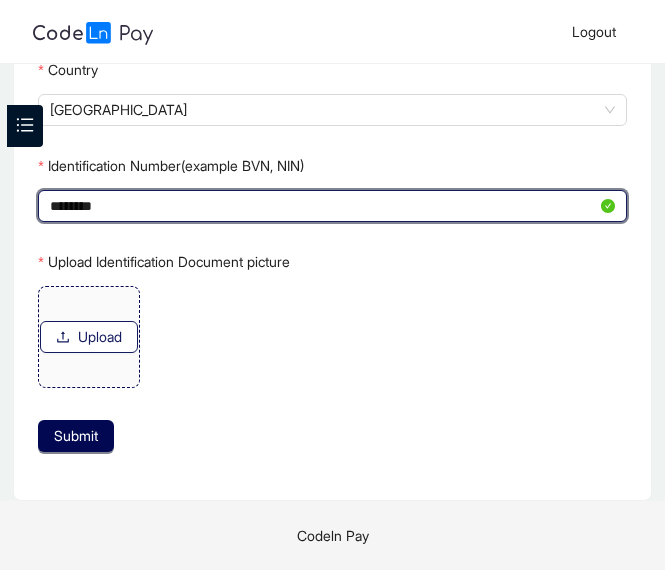 type on "********" 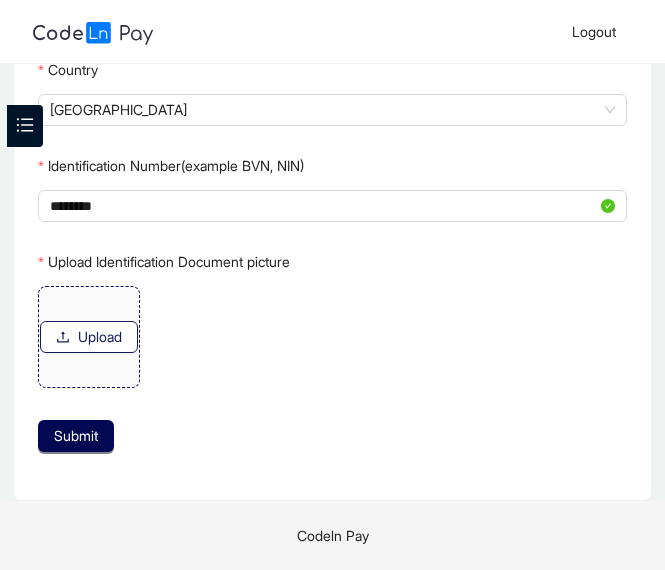 click on "Upload" 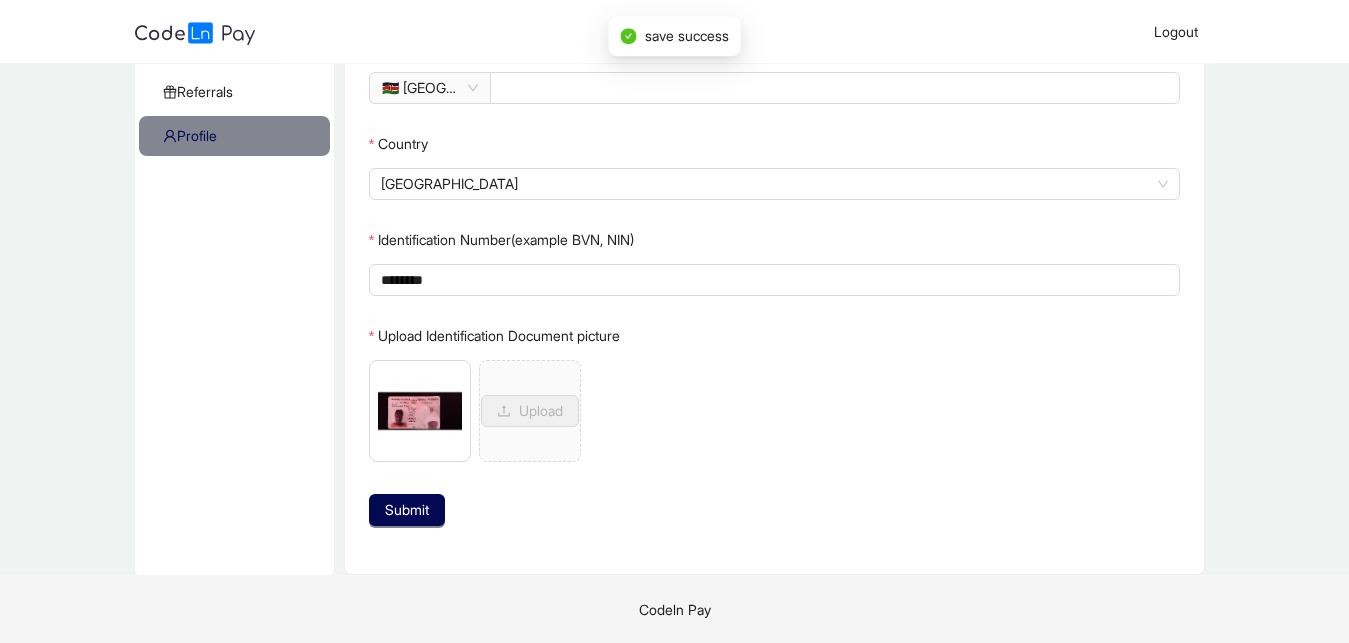 scroll, scrollTop: 359, scrollLeft: 0, axis: vertical 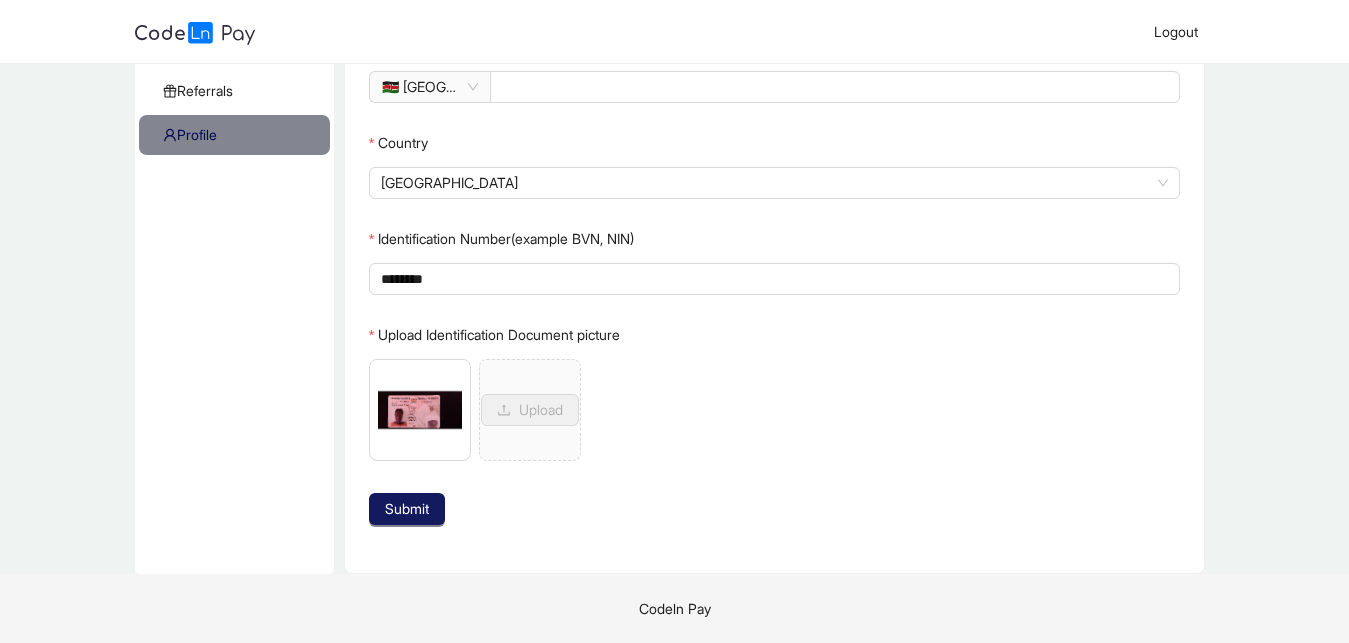 click on "Submit" 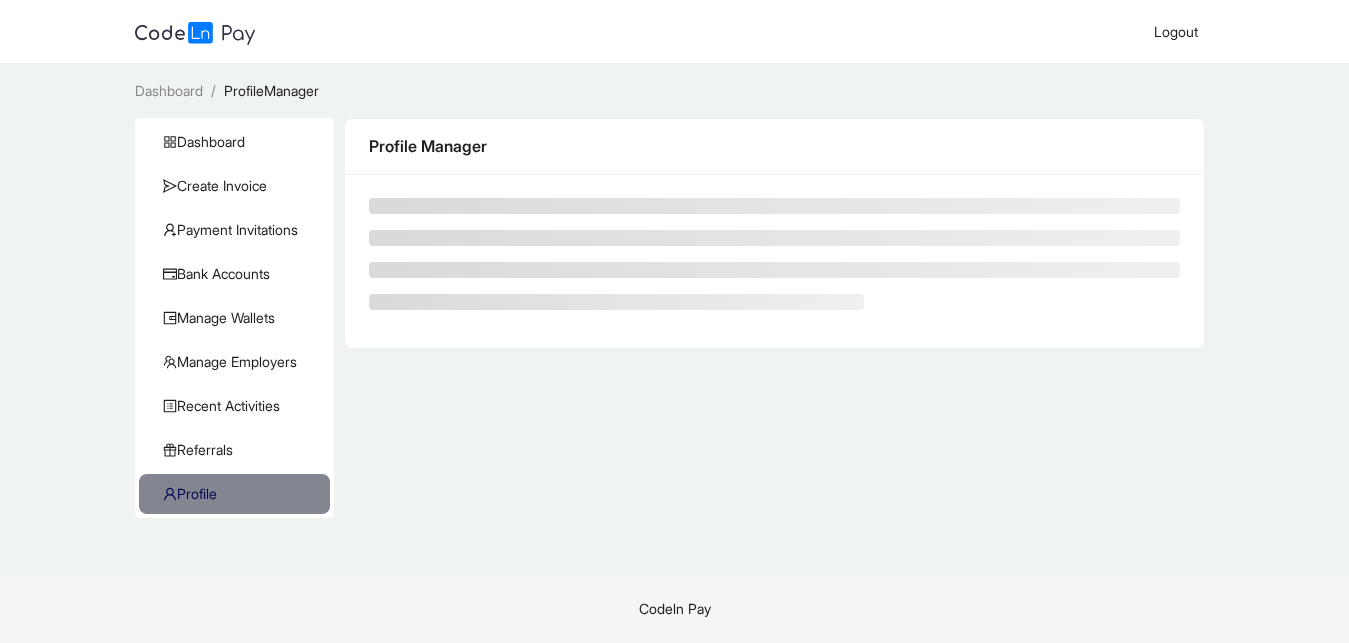 scroll, scrollTop: 0, scrollLeft: 0, axis: both 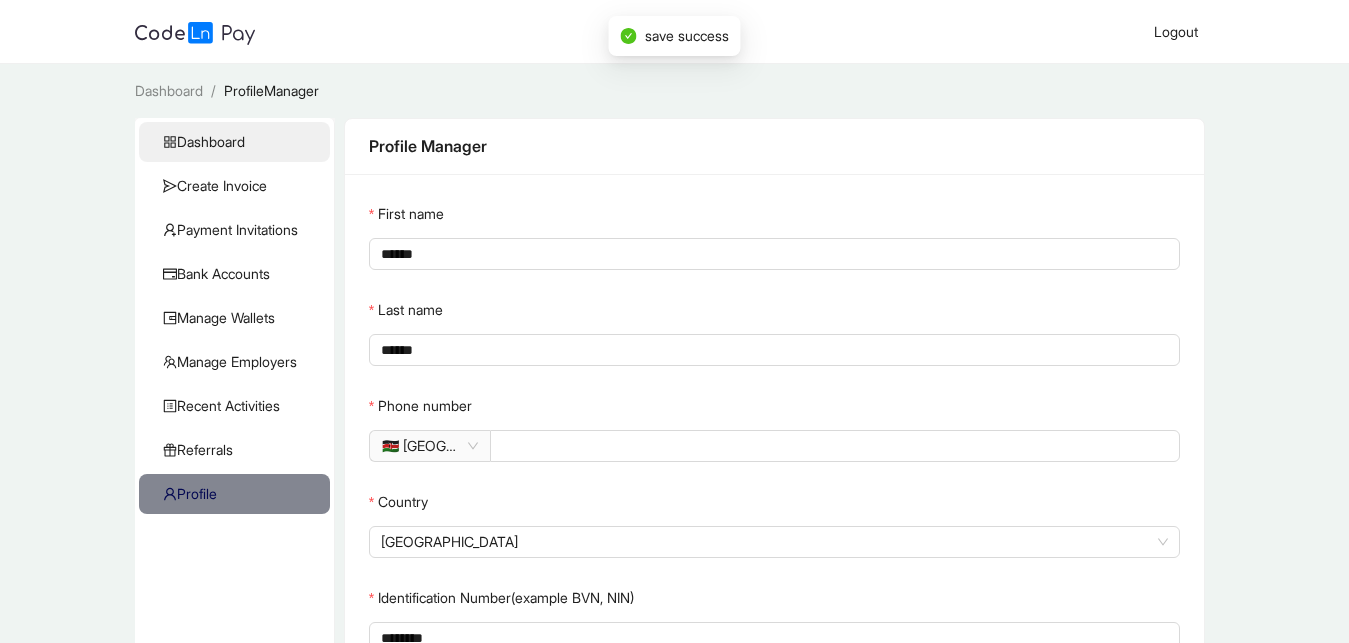 click on "Dashboard" 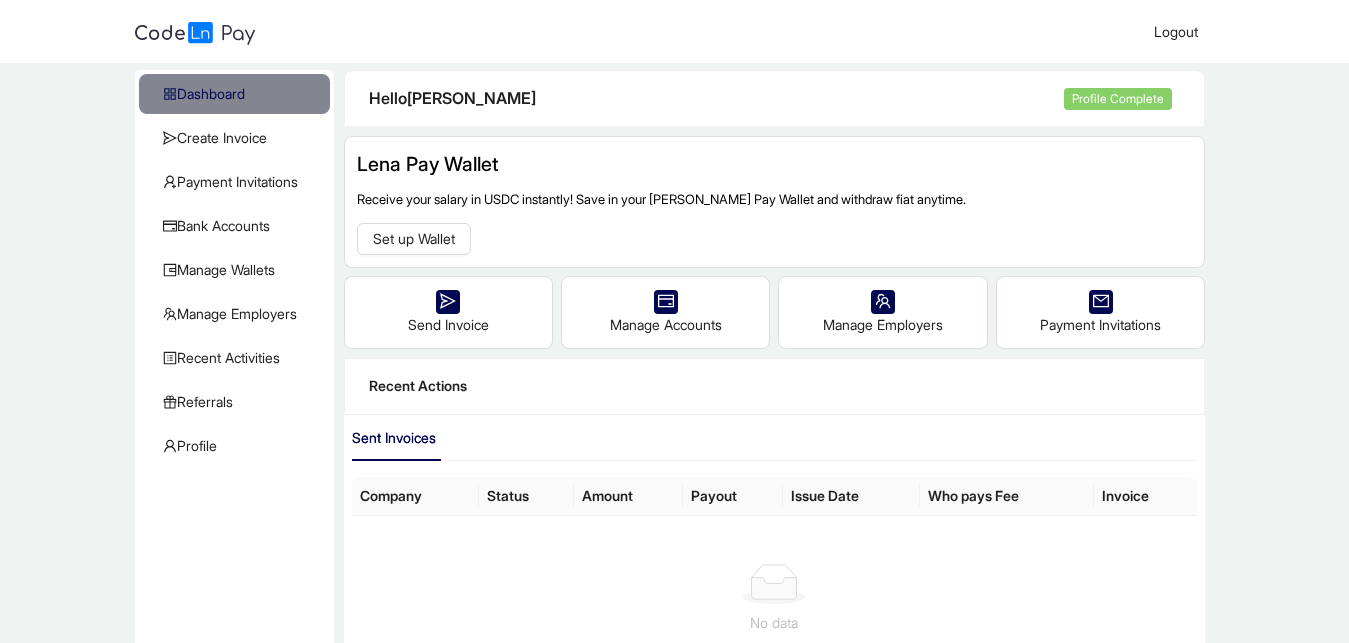 scroll, scrollTop: 0, scrollLeft: 0, axis: both 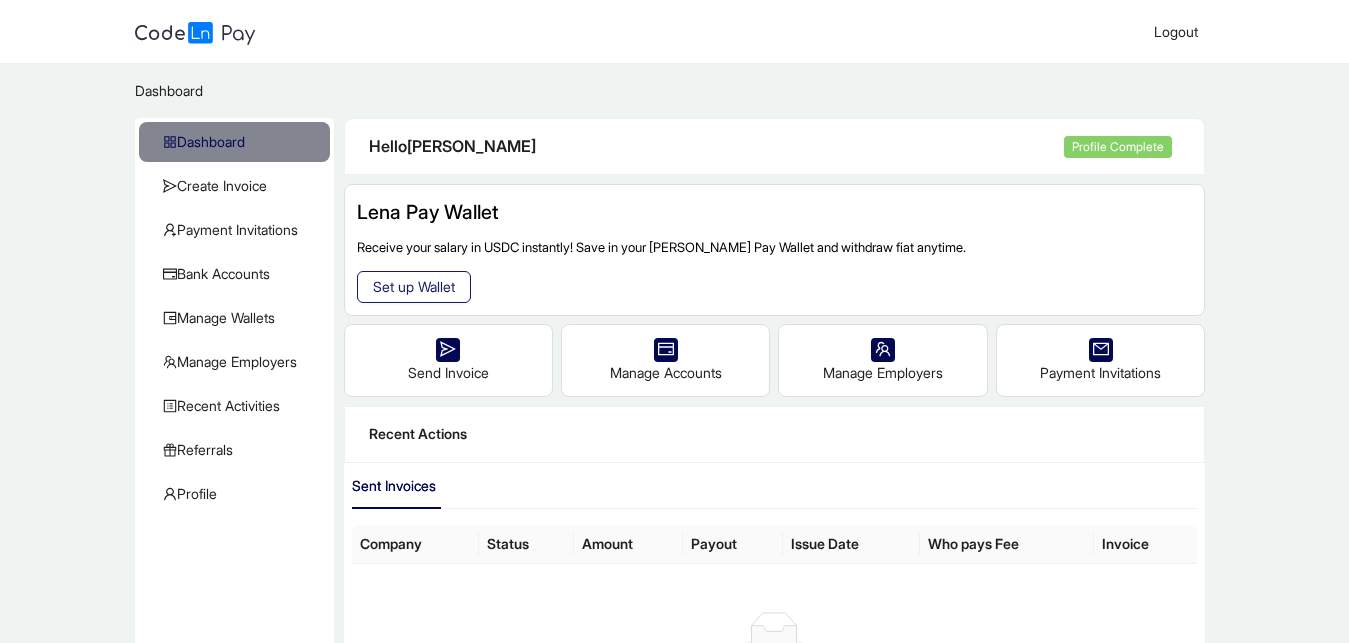 click on "Set up Wallet" 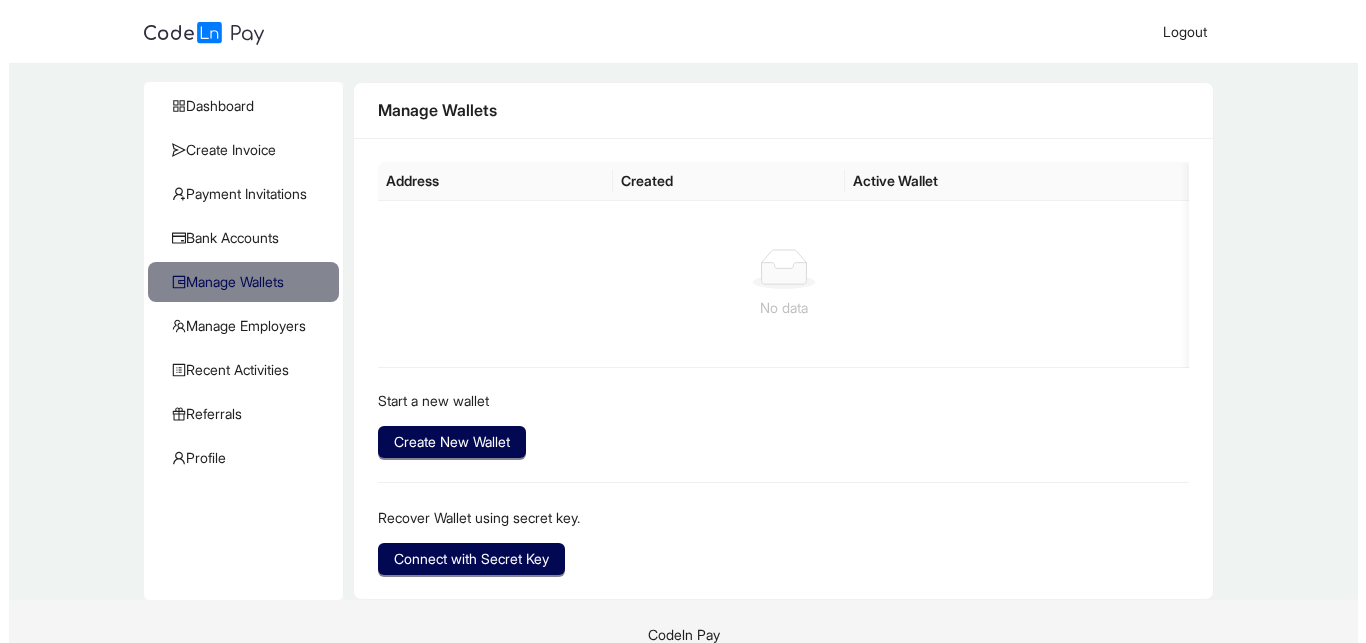 scroll, scrollTop: 62, scrollLeft: 0, axis: vertical 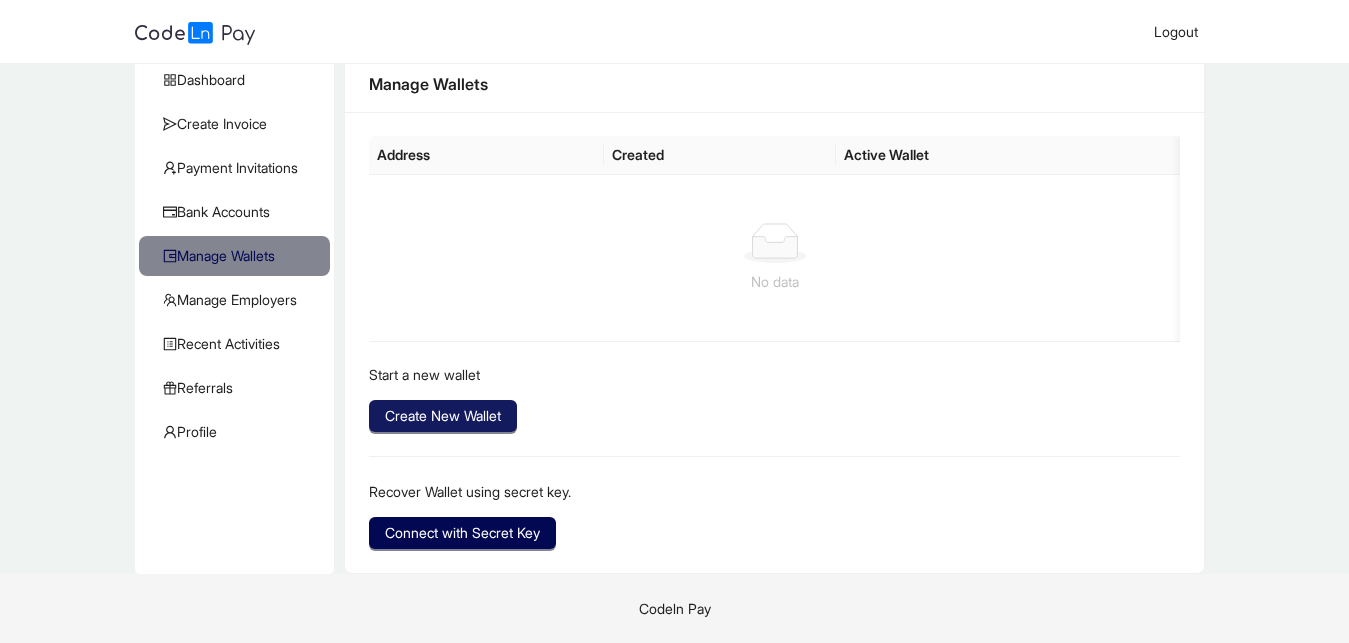 click on "Create New Wallet" 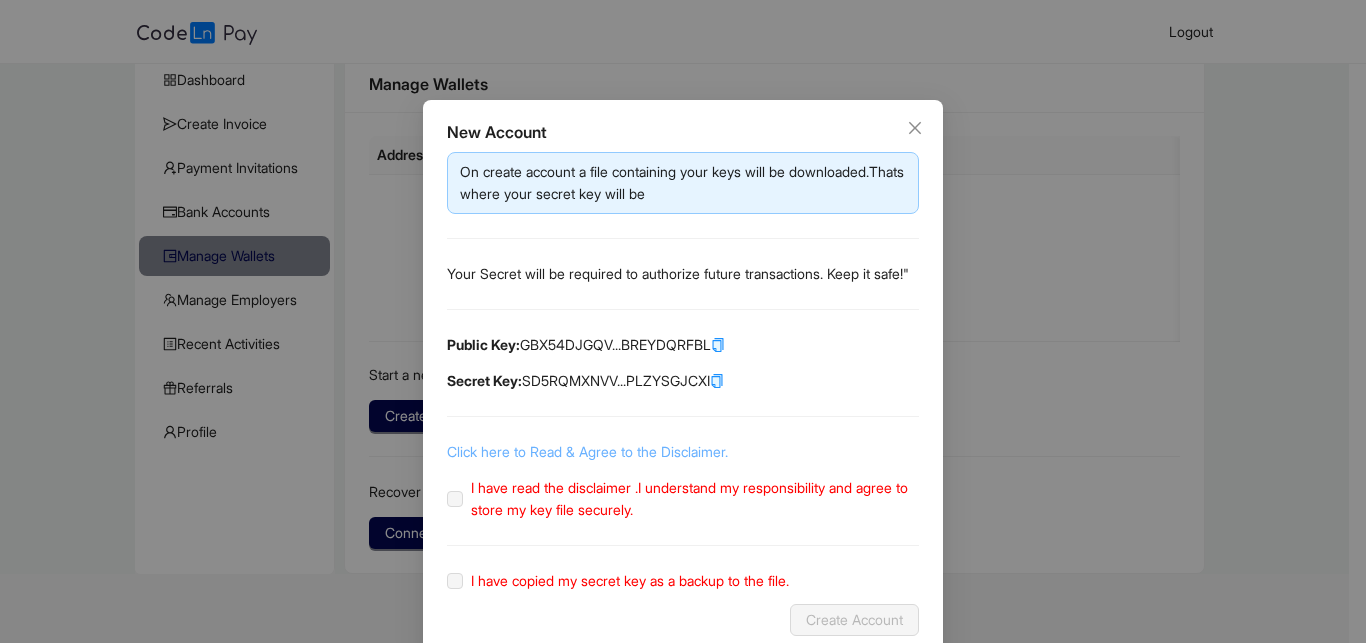 click on "Click here to Read & Agree to the Disclaimer." at bounding box center [587, 451] 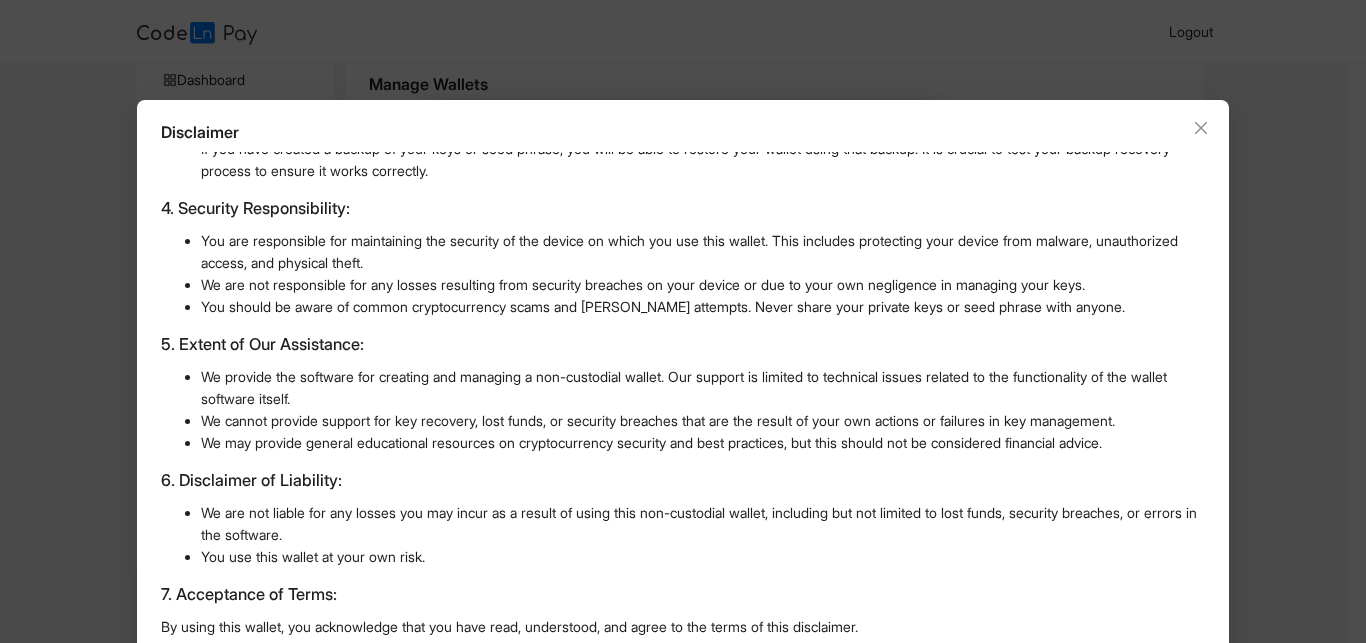 scroll, scrollTop: 494, scrollLeft: 0, axis: vertical 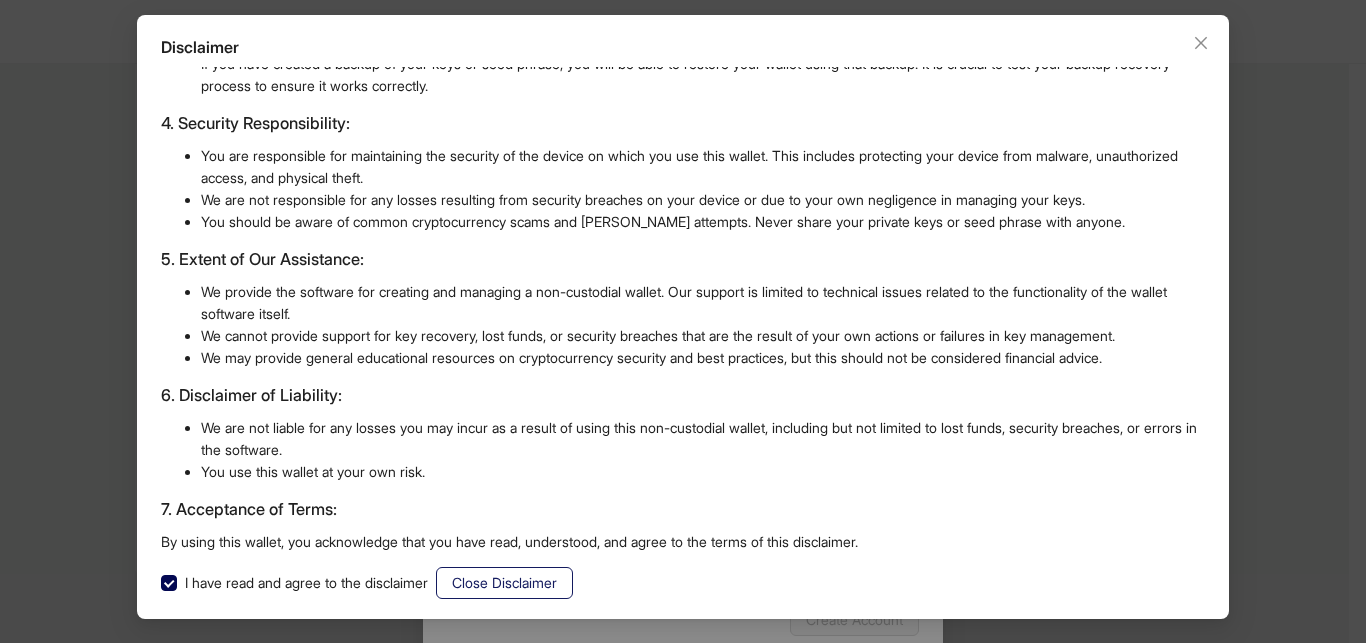click on "Close Disclaimer" 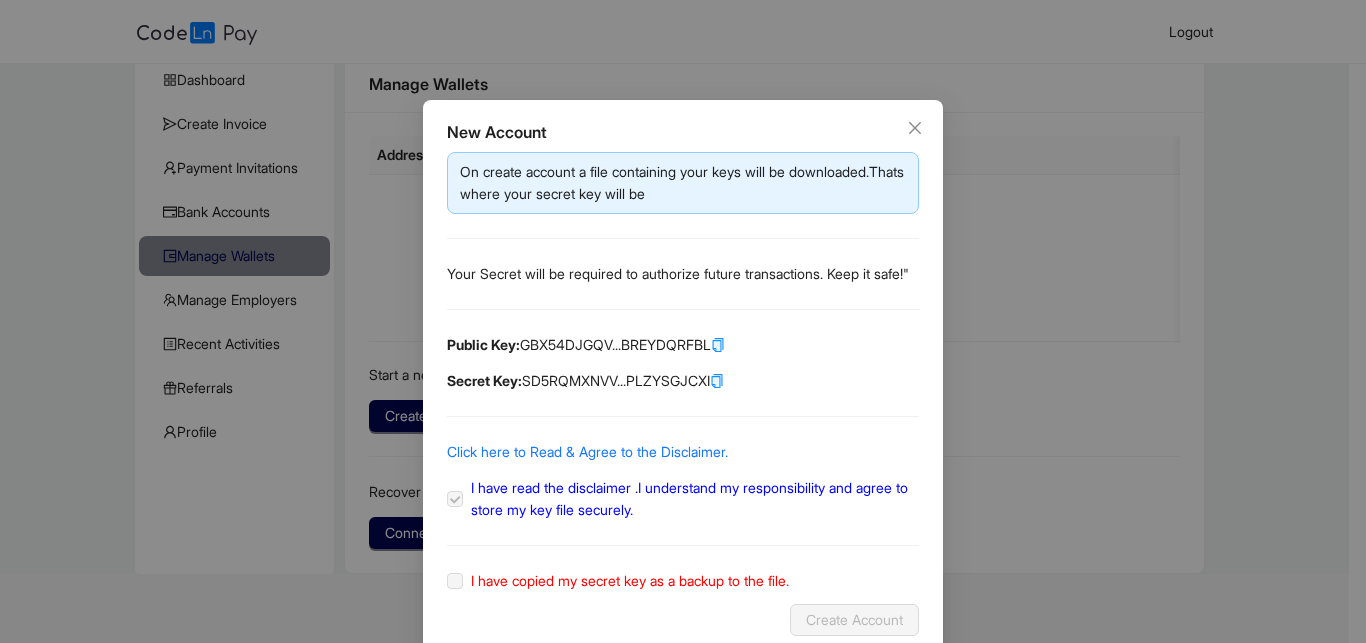 scroll, scrollTop: 0, scrollLeft: 0, axis: both 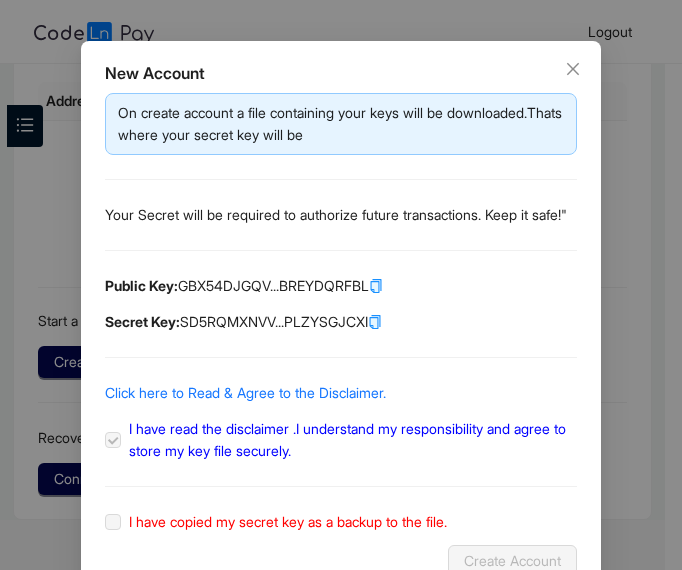 click 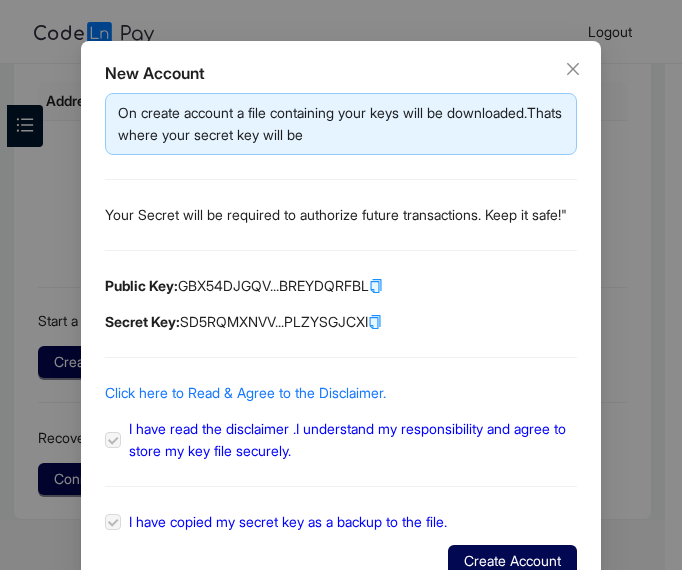 click 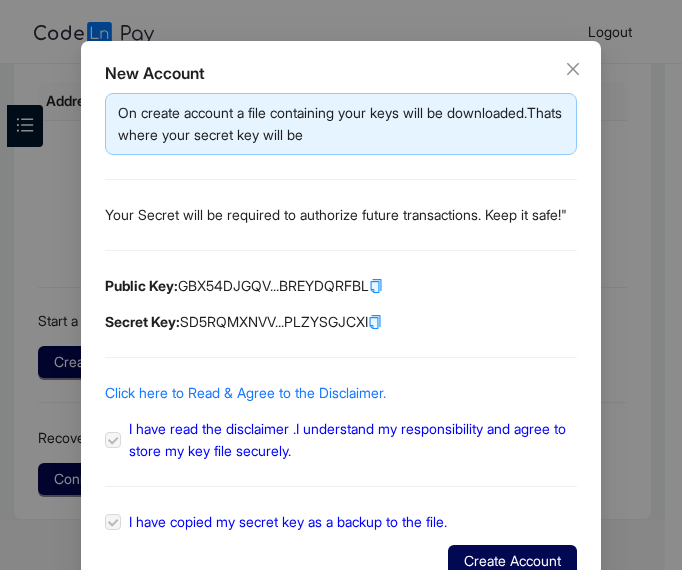 drag, startPoint x: 454, startPoint y: 73, endPoint x: 450, endPoint y: 49, distance: 24.33105 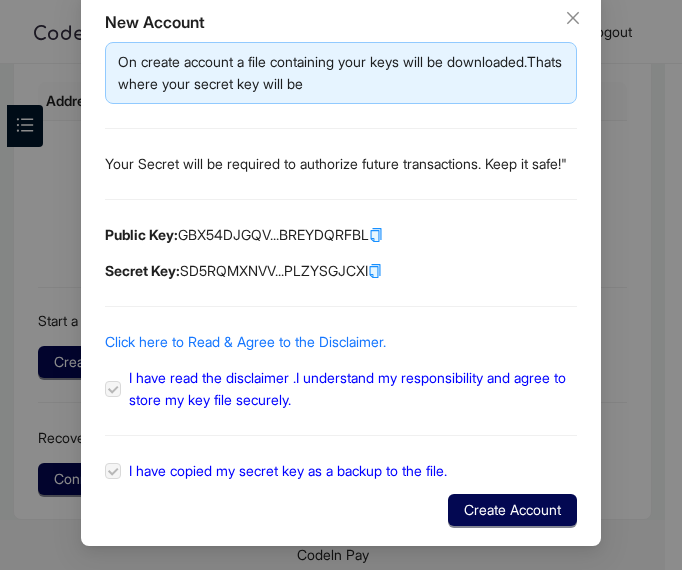 click on "Create Account" 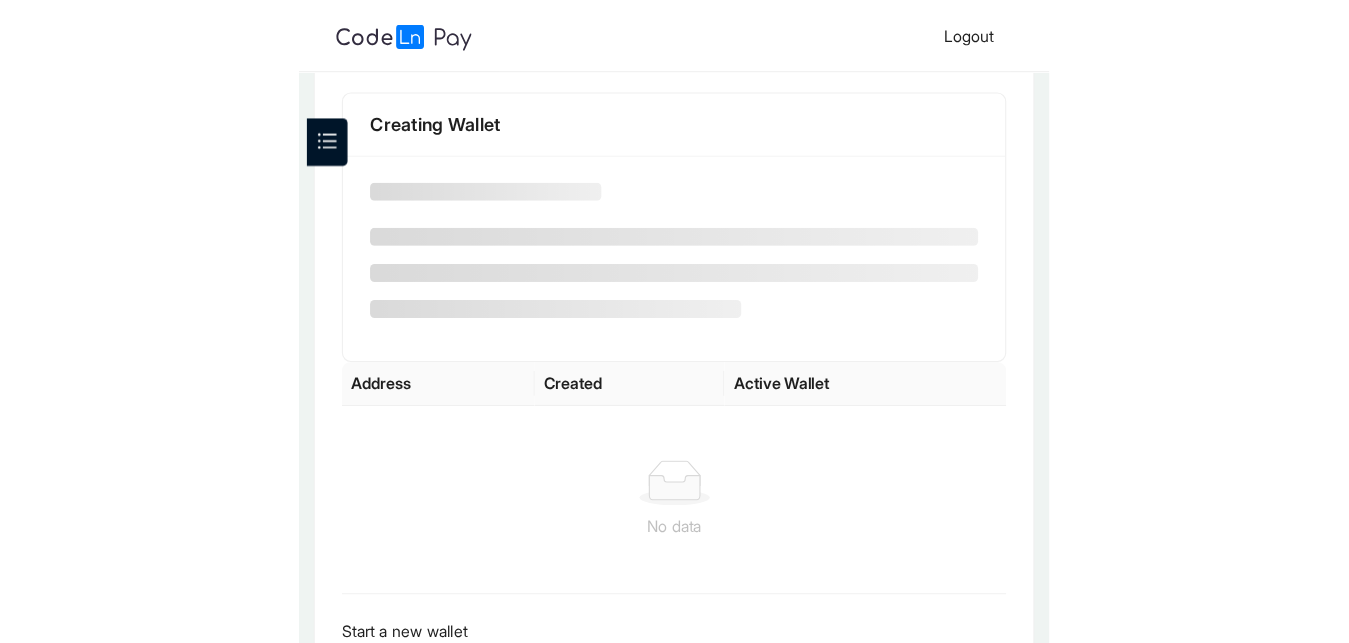scroll, scrollTop: 32, scrollLeft: 0, axis: vertical 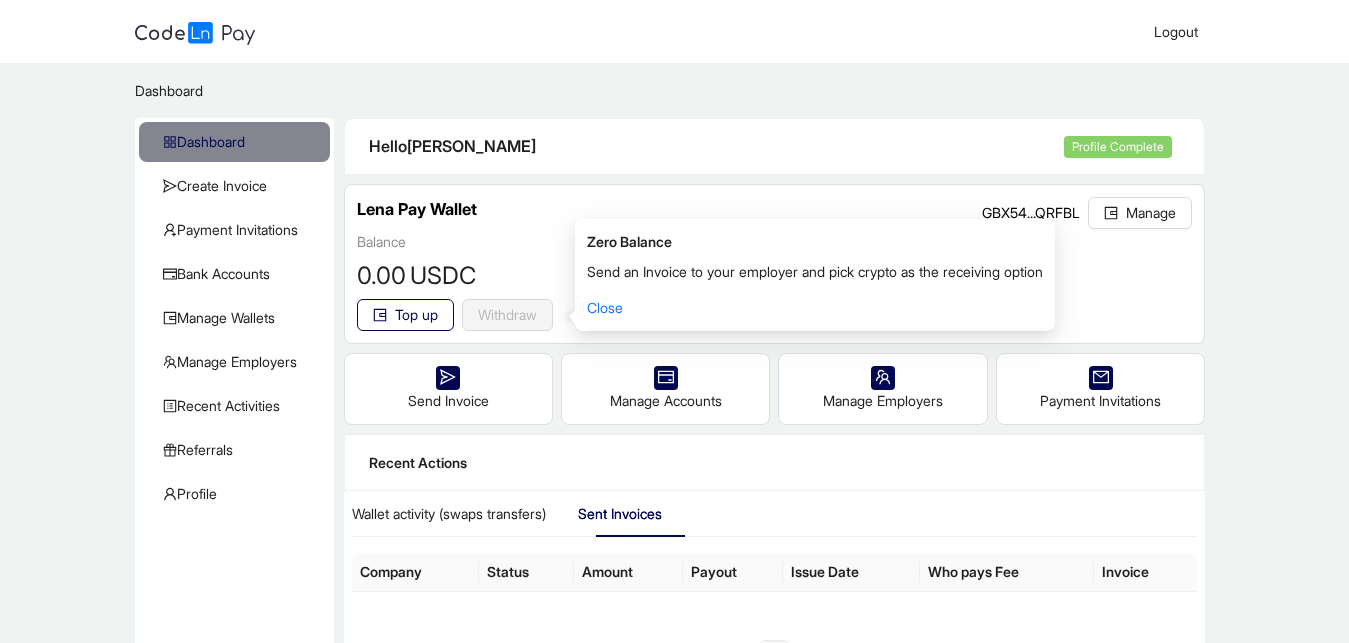click on "Dashboard /" at bounding box center (674, 91) 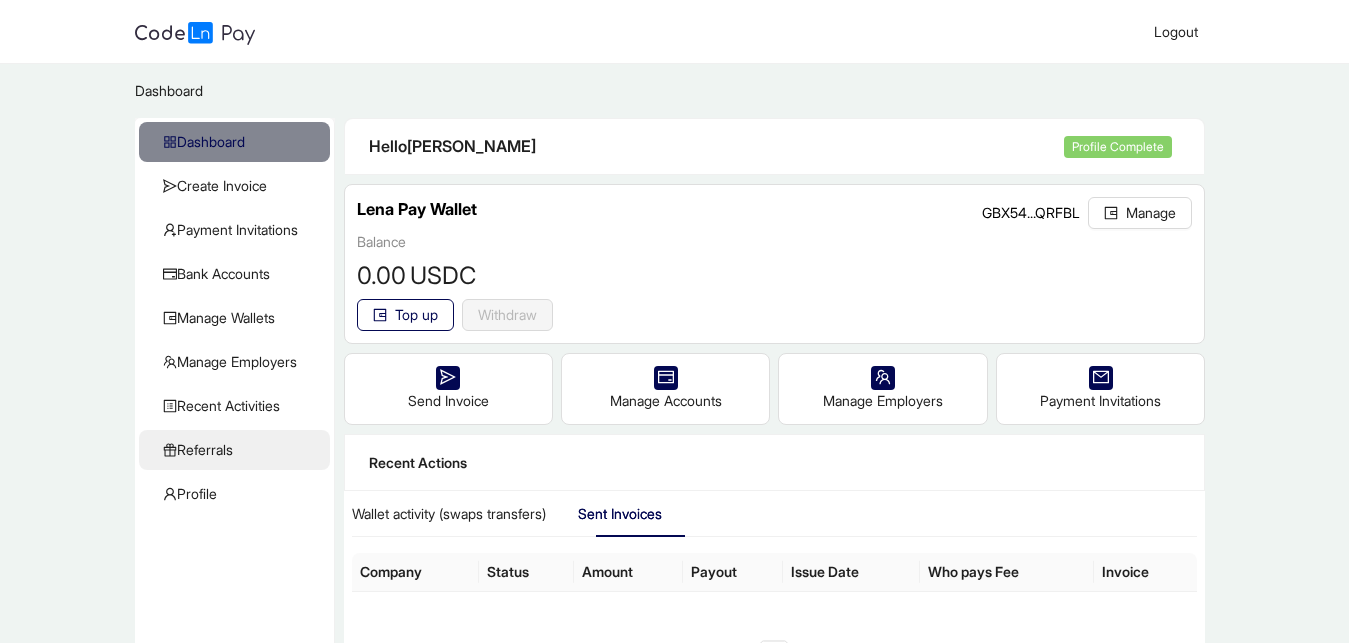 click on "Referrals" 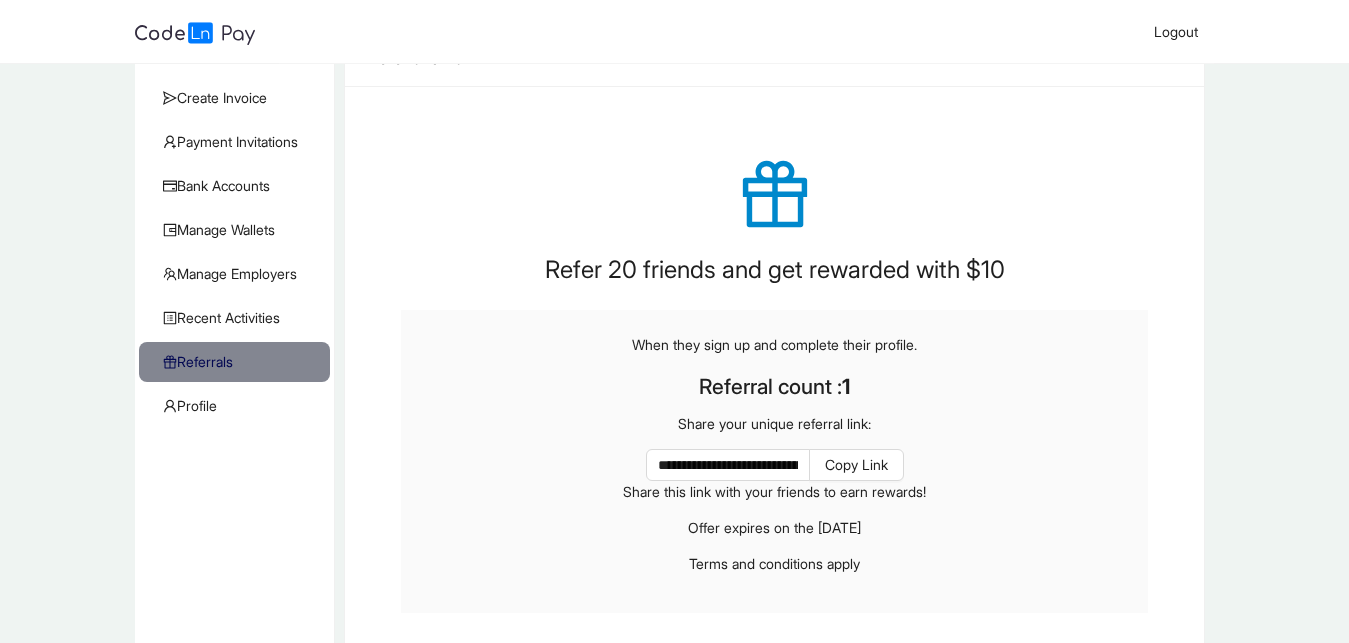 scroll, scrollTop: 201, scrollLeft: 0, axis: vertical 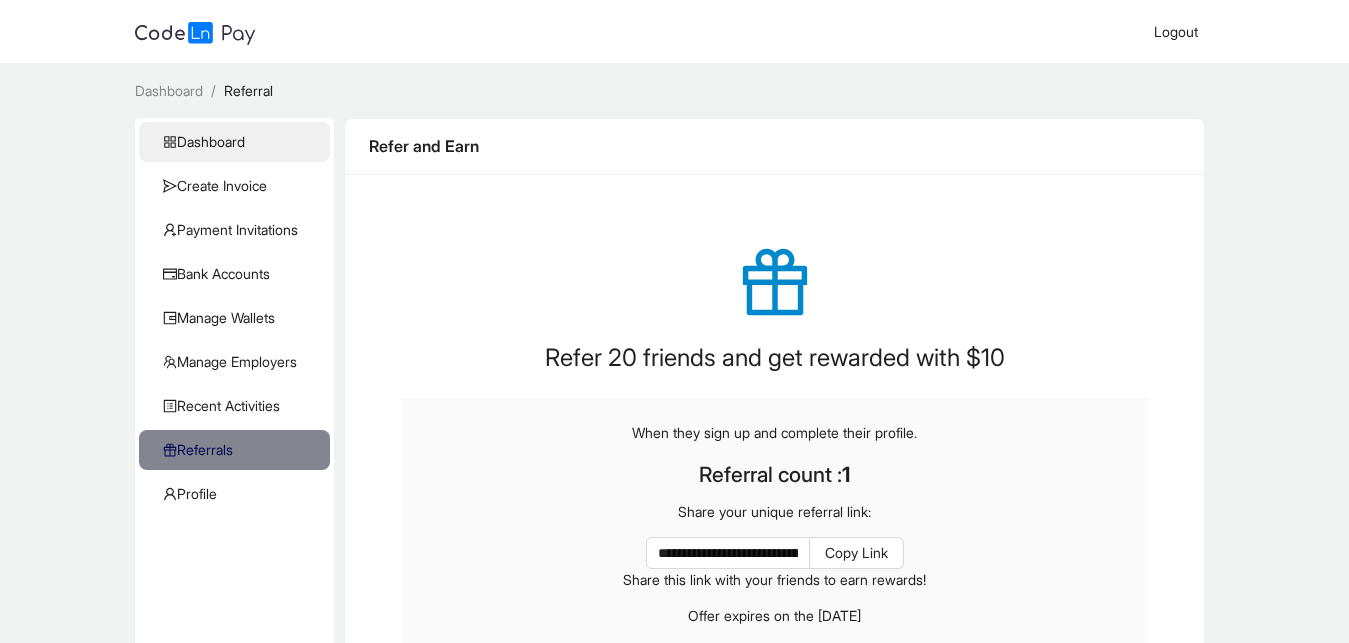 click on "Dashboard" 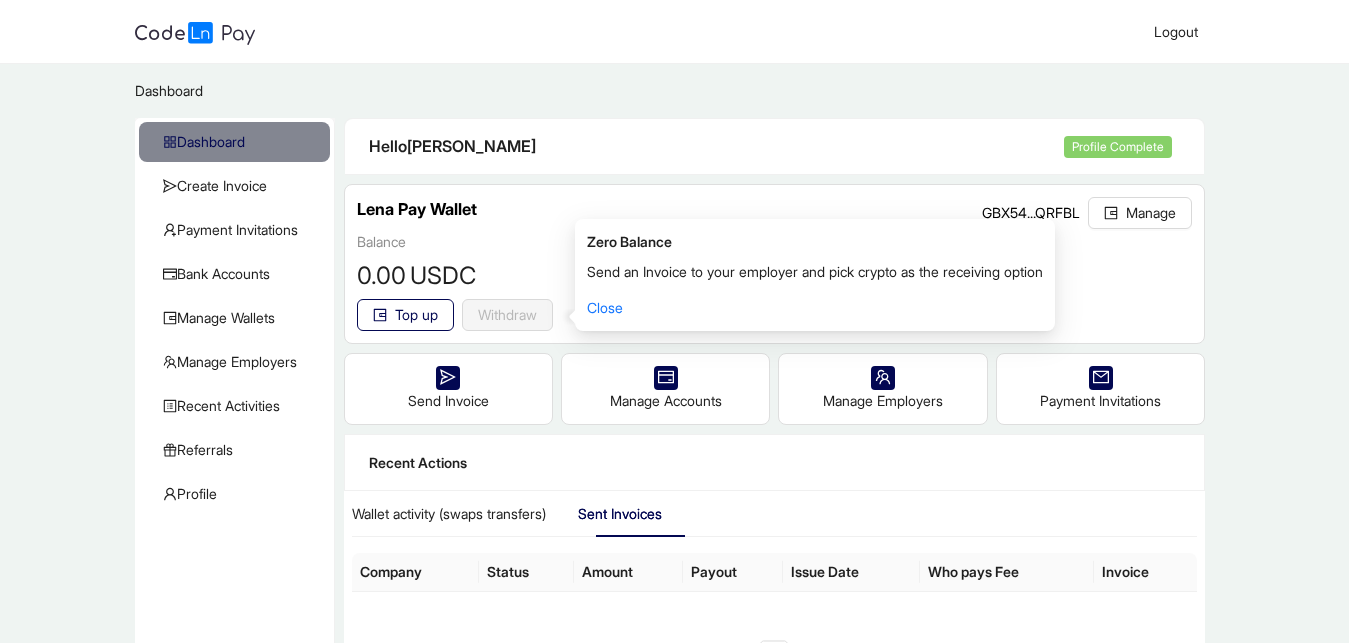 click on "[PERSON_NAME] Pay Wallet  GBX54...QRFBL Manage Balance 0 .00 USDC Top up Withdraw reset" at bounding box center [775, 264] 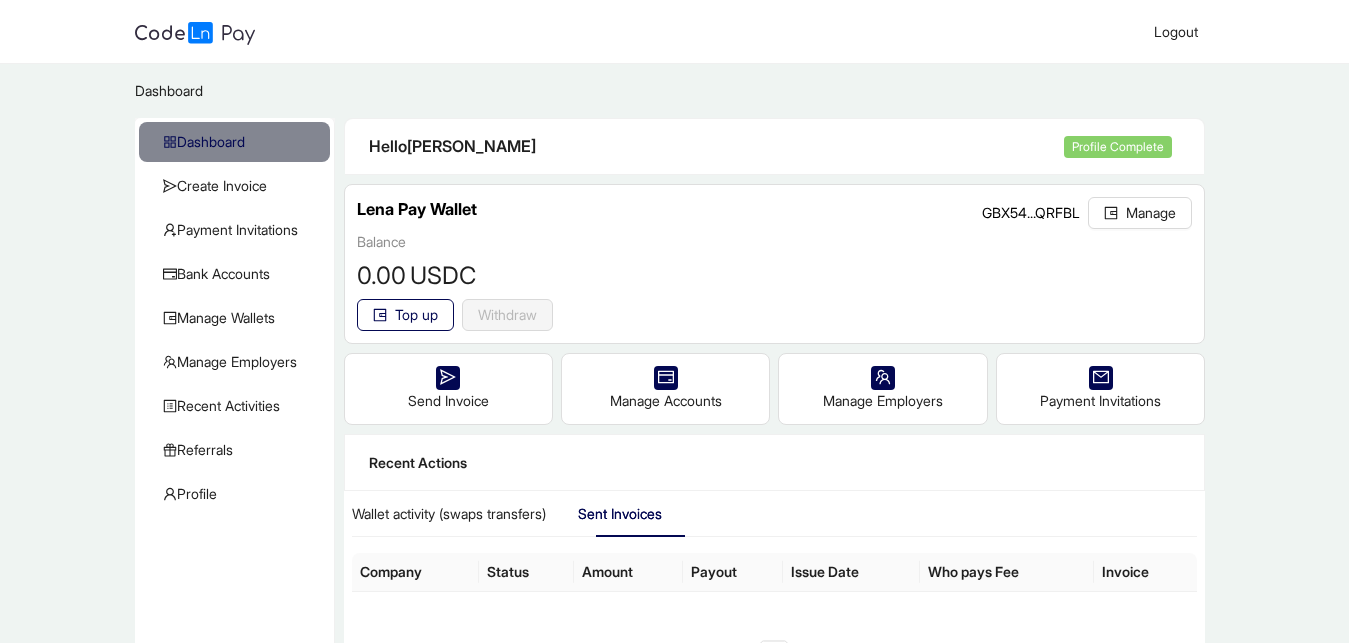 click on "USDC" at bounding box center [443, 276] 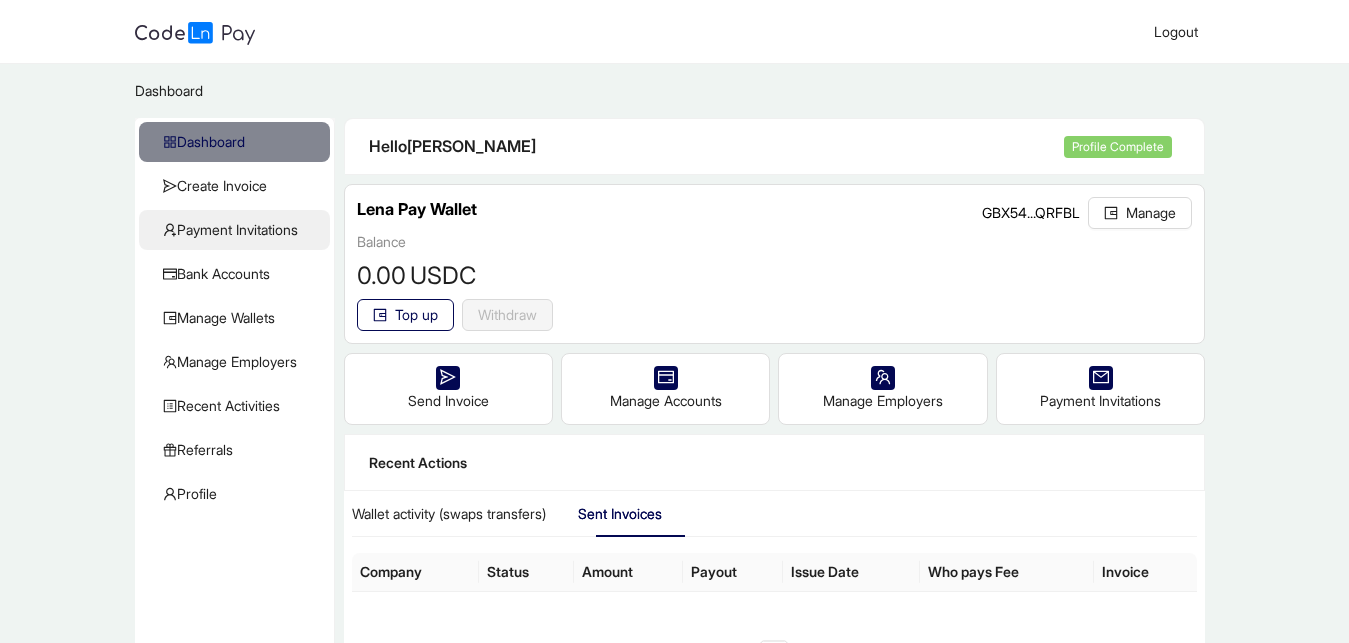 click on "Payment Invitations" 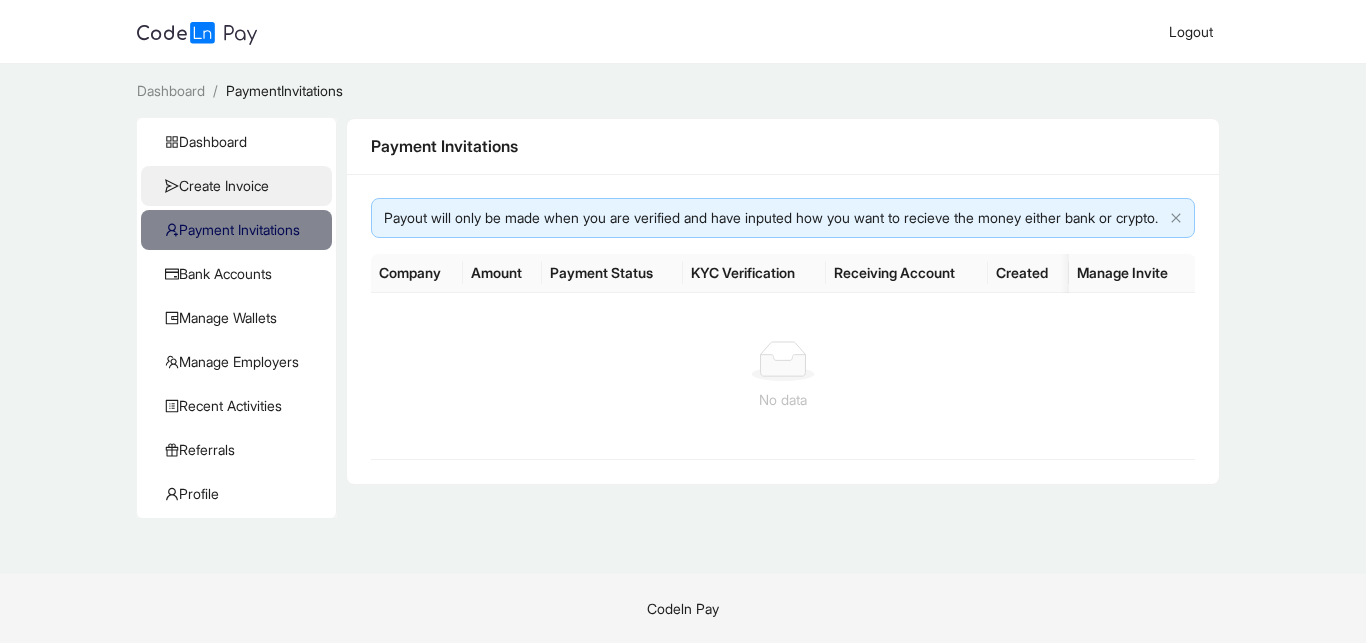 click on "Create Invoice" 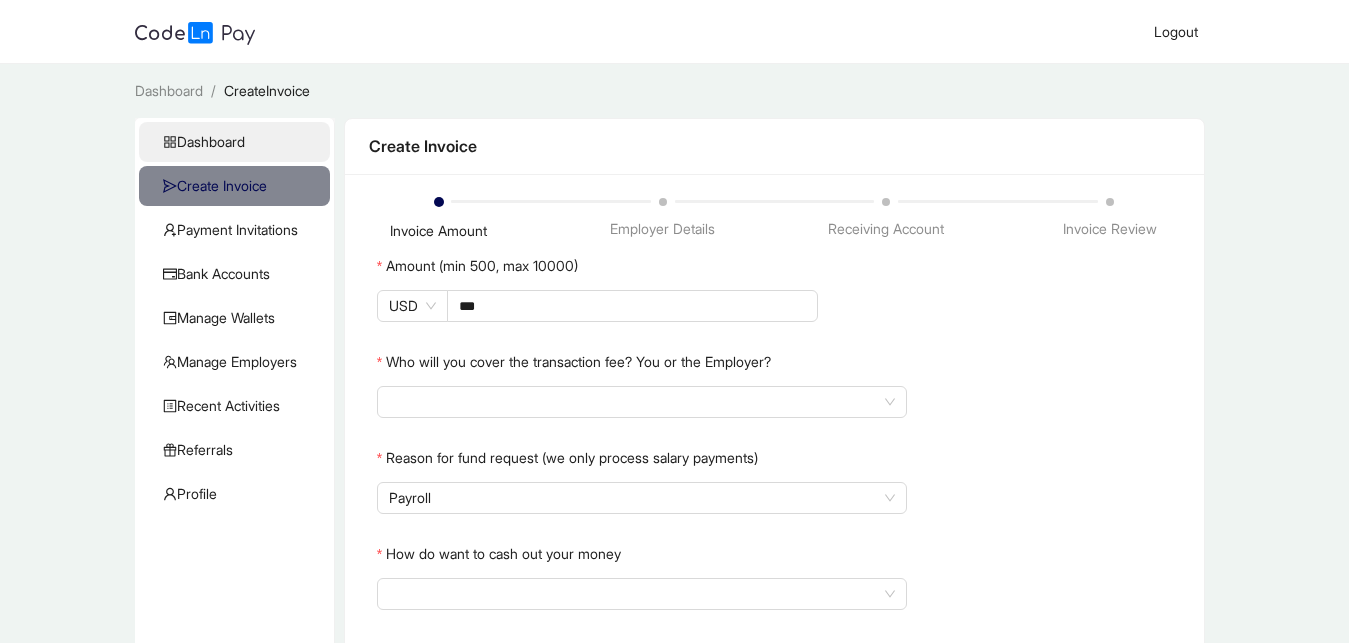 click on "Dashboard" 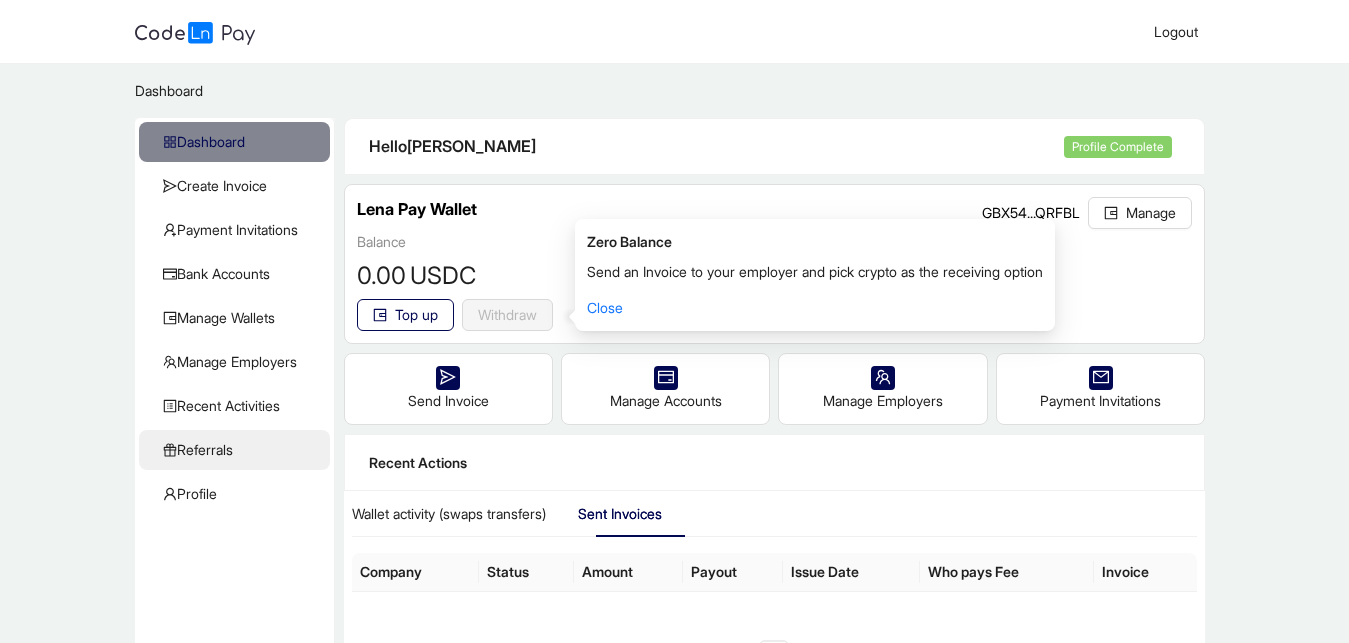 click on "Referrals" 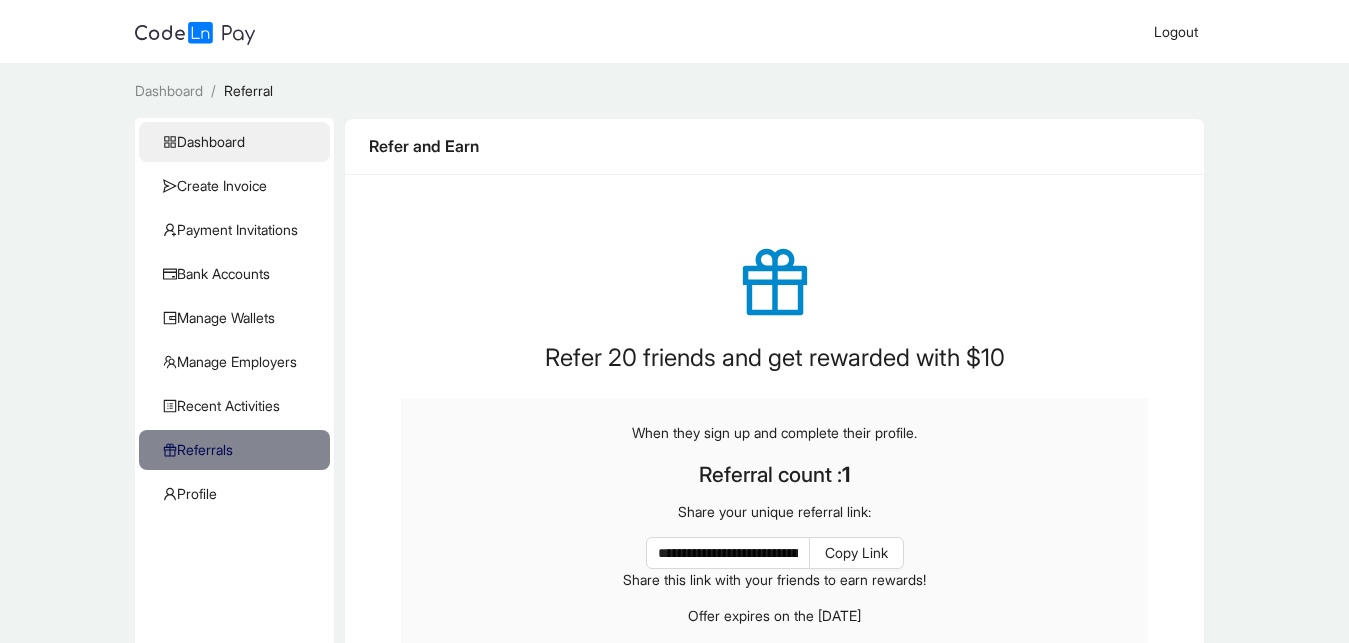 click on "Dashboard" 